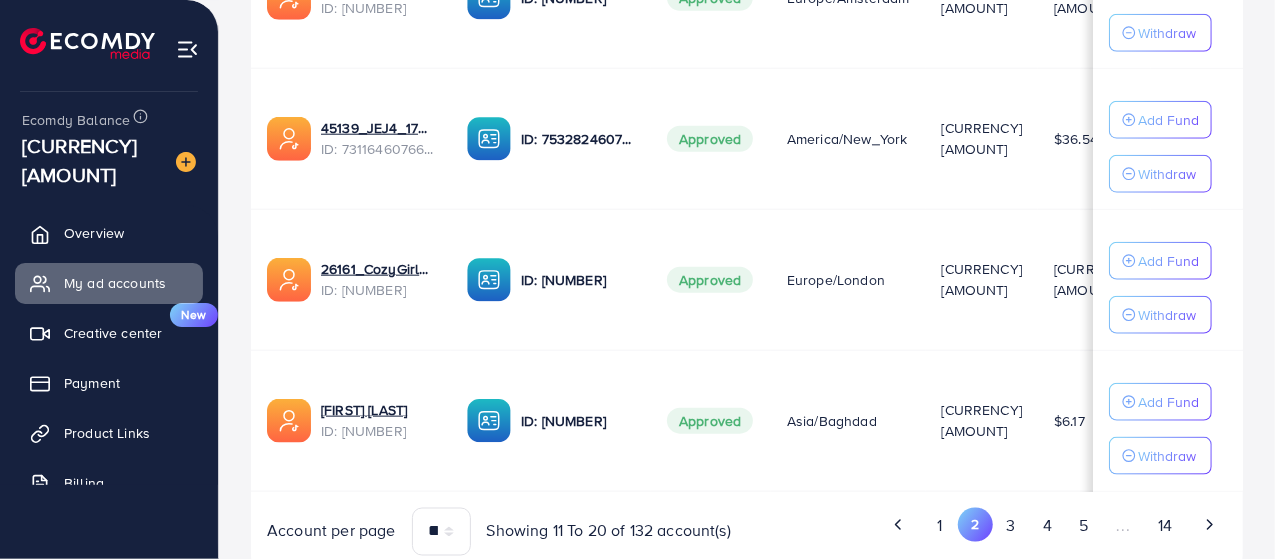scroll, scrollTop: 1450, scrollLeft: 0, axis: vertical 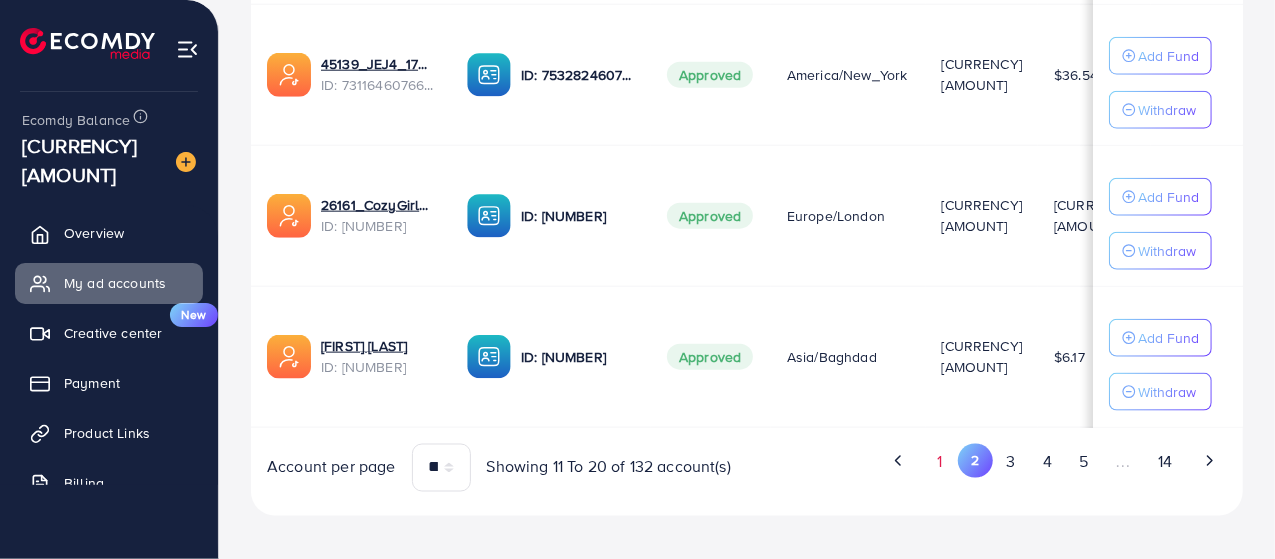 click on "1" at bounding box center [940, 462] 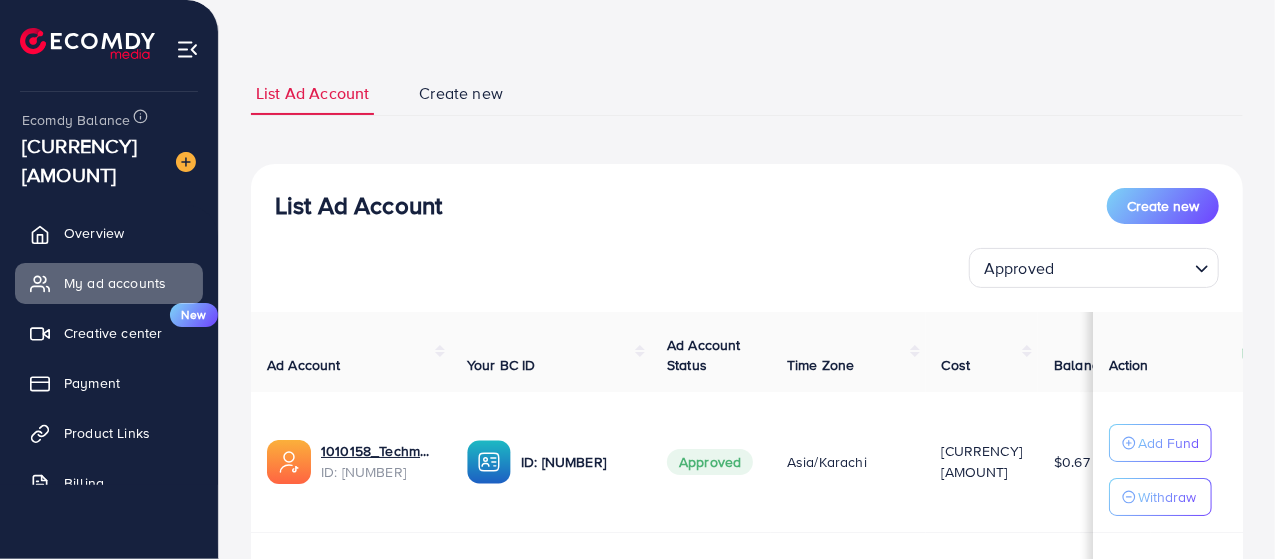 scroll, scrollTop: 150, scrollLeft: 0, axis: vertical 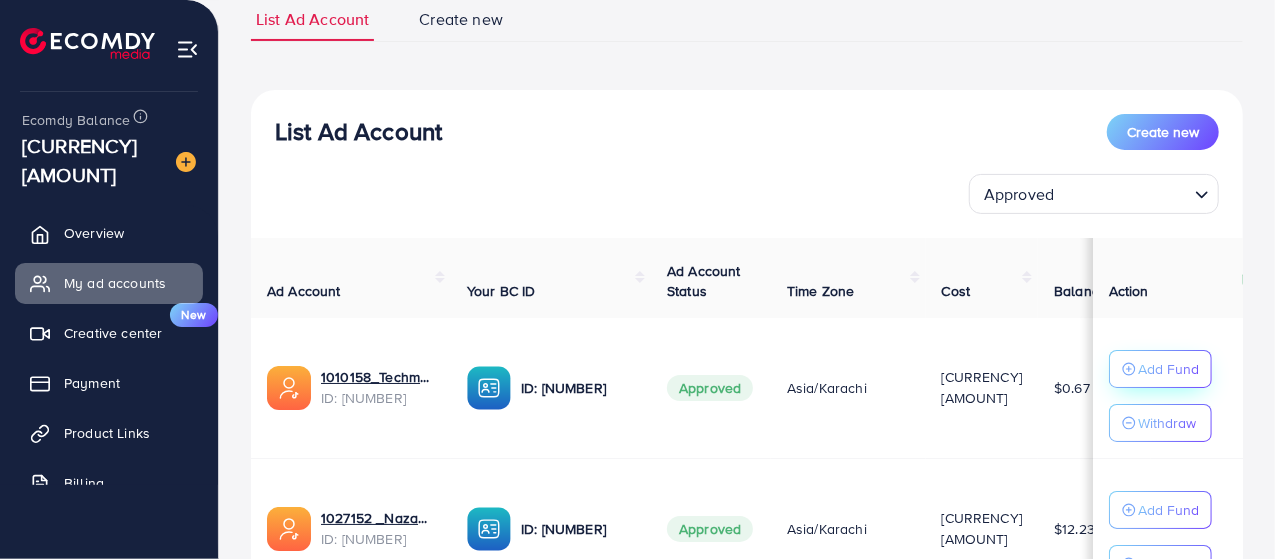 click on "Add Fund" at bounding box center [1168, 369] 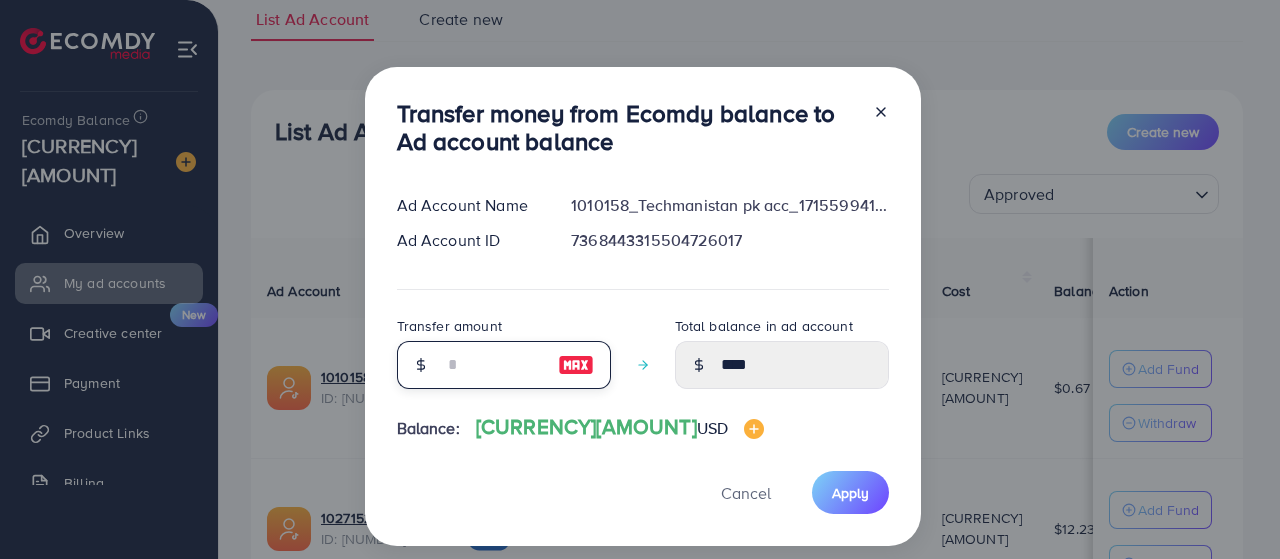 click at bounding box center (493, 365) 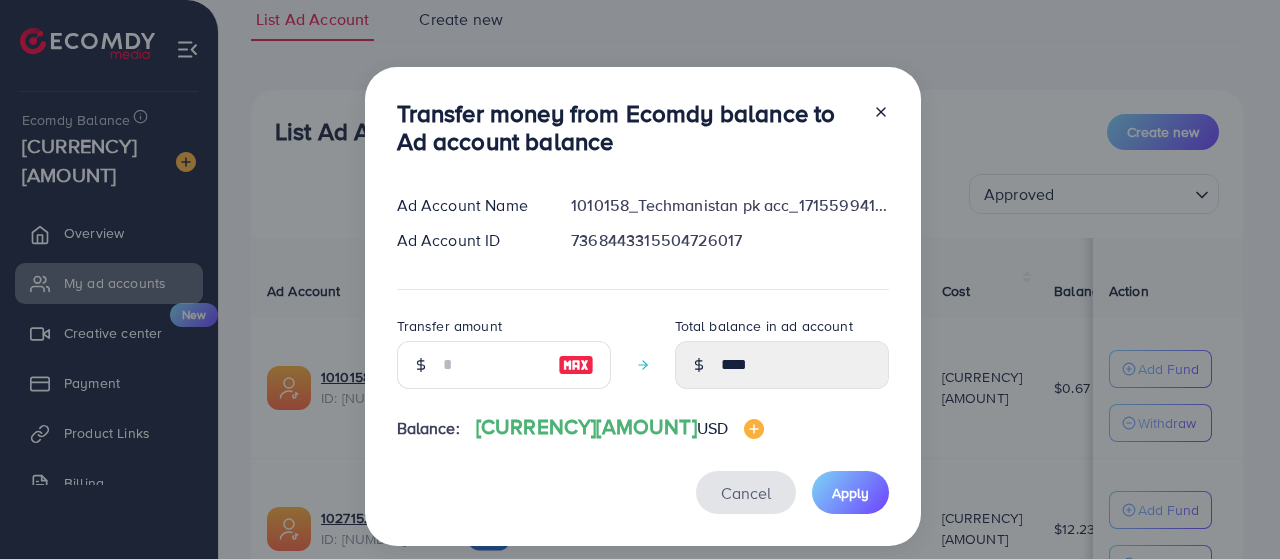 click on "Cancel" at bounding box center (746, 492) 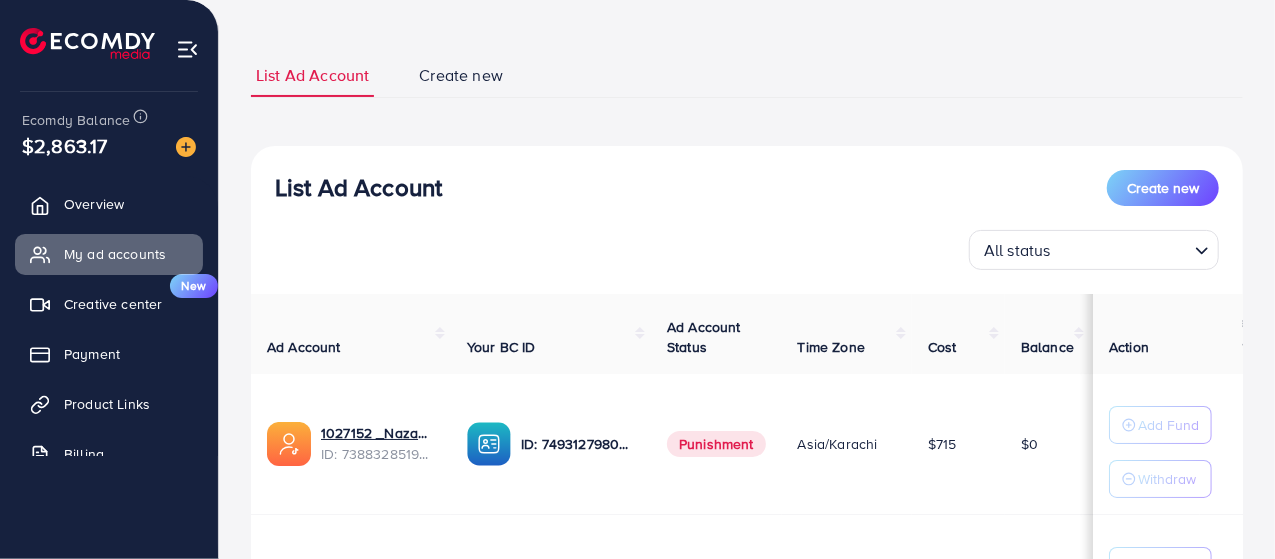 scroll, scrollTop: 200, scrollLeft: 0, axis: vertical 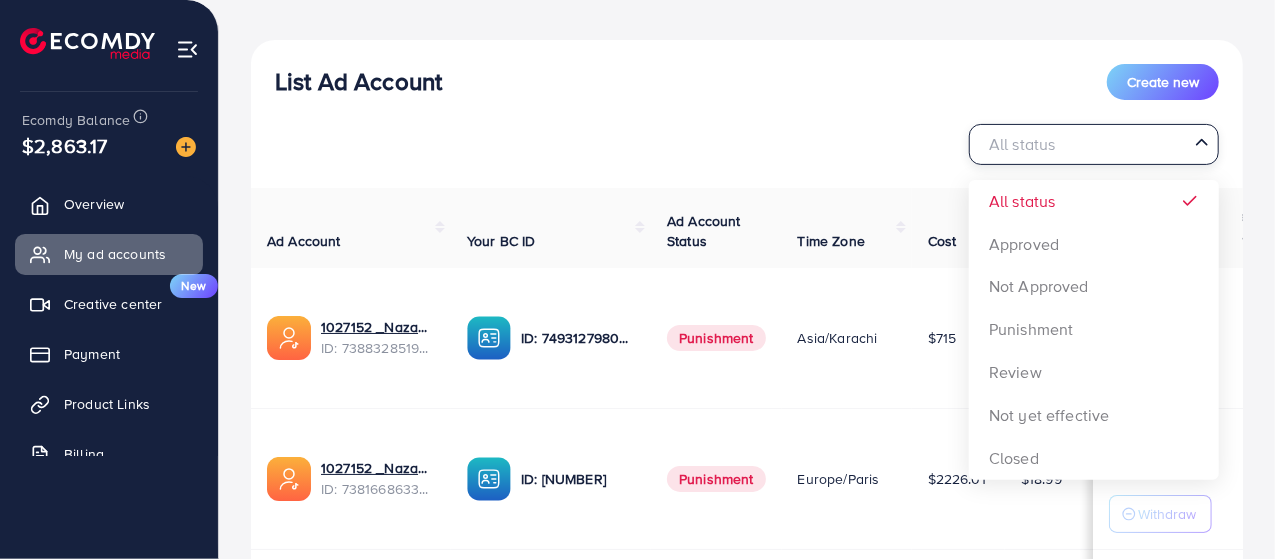 click at bounding box center (1082, 144) 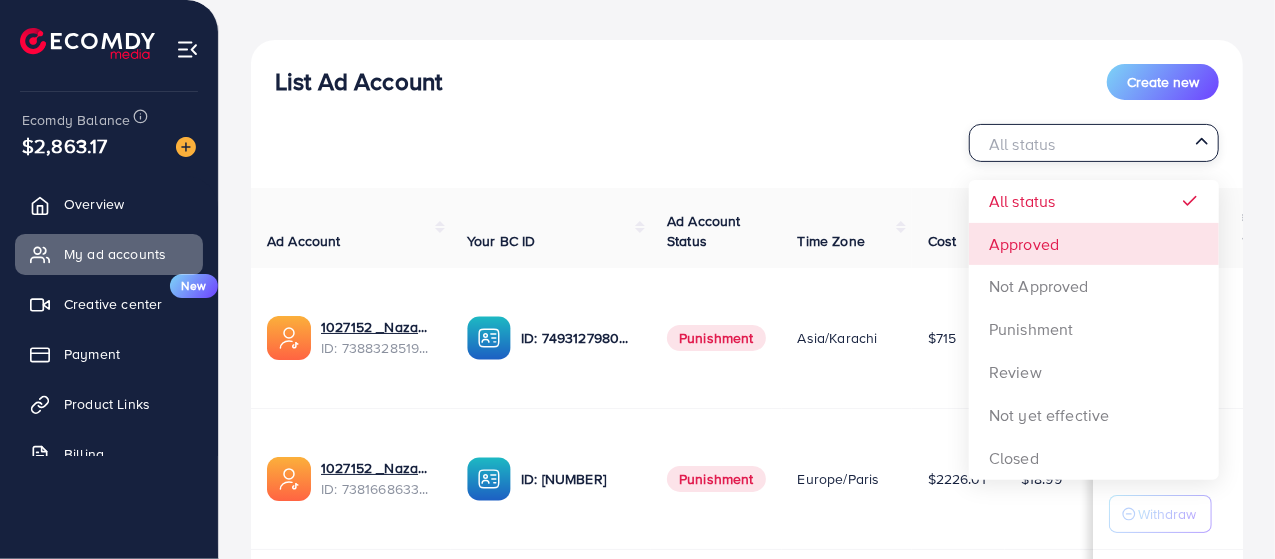 click on "List Ad Account   Create new
All status
Loading...
All status
Approved
Not Approved
Punishment
Review
Not yet effective
Closed
Ad Account Your BC ID Ad Account Status Time Zone Cost Balance Auto top-up Threshold information Action            1027152 _Nazaagency_019  ID: 7388328519014645761 ID: 7493127980932333584  Punishment   Asia/Karachi   $715   $0   $ ---   $ ---   Add Fund   Withdraw       1027152 _Nazaagency_023  ID: 7381668633665093648 ID: 7494228316518858759  Punishment   Europe/Paris   $2226.01   $18.99   $ ---   $ ---   Add Fund   Withdraw       1027152 _Nazaagency_007  ID: 7372751548805726224 ID: 7423422053648285697  Punishment   Asia/Karachi   $1.31   $8.69   $ ---   $ ---   Add Fund   Withdraw       1027152 _Nazaagency_04  ID: 7371715281112170513 ID: 7490597749134508040  Punishment   Asia/Karachi" at bounding box center [747, 903] 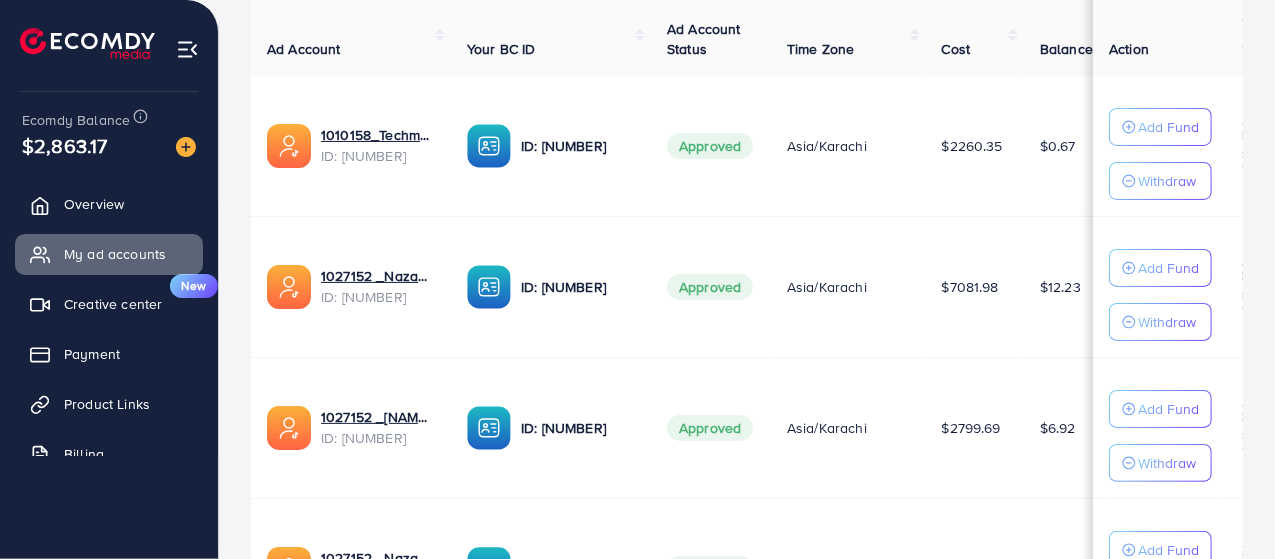 scroll, scrollTop: 400, scrollLeft: 0, axis: vertical 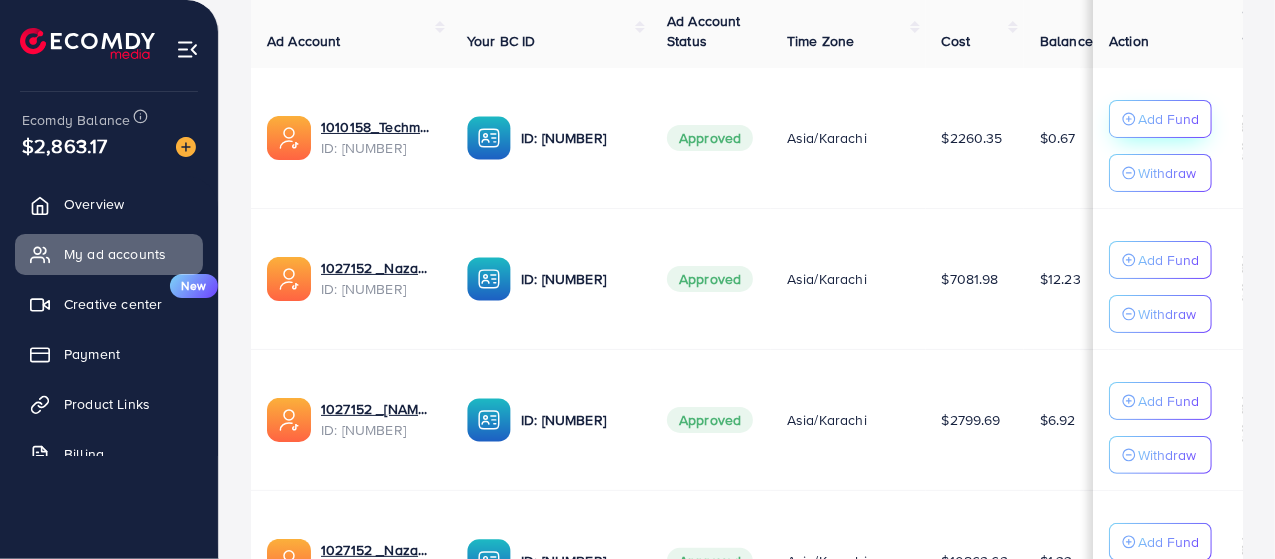click on "Add Fund" at bounding box center (1160, 119) 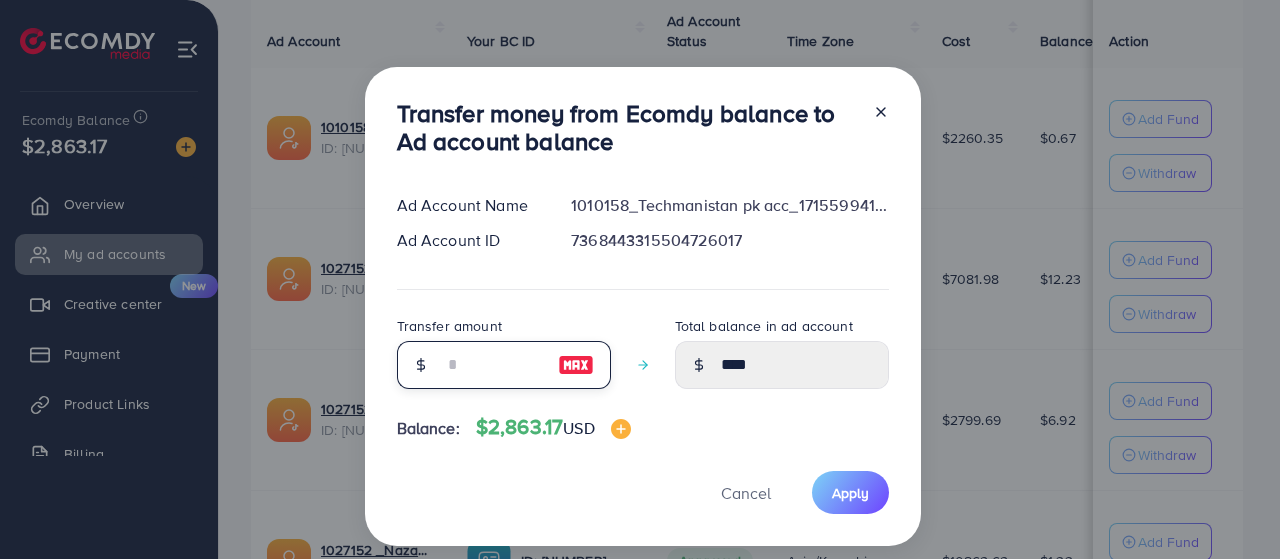 click at bounding box center (493, 365) 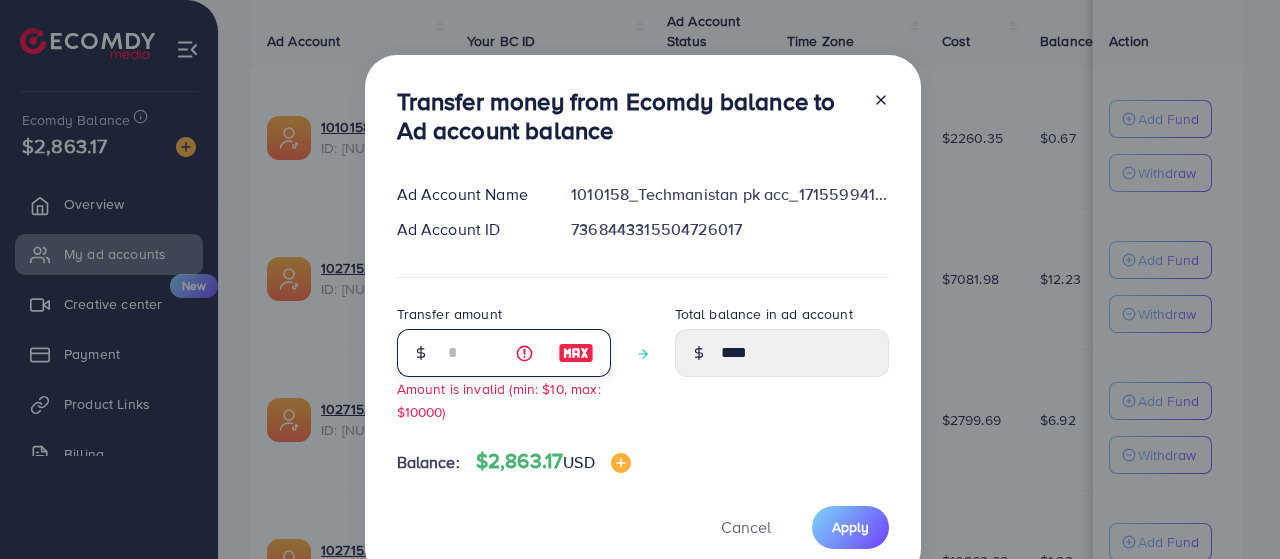 type on "****" 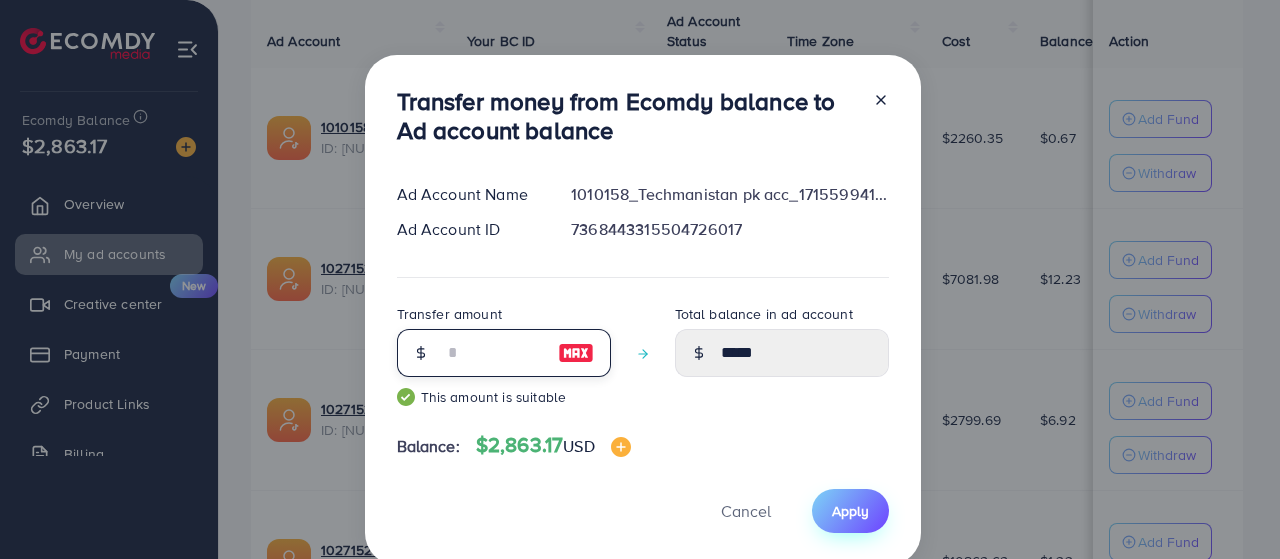 type on "**" 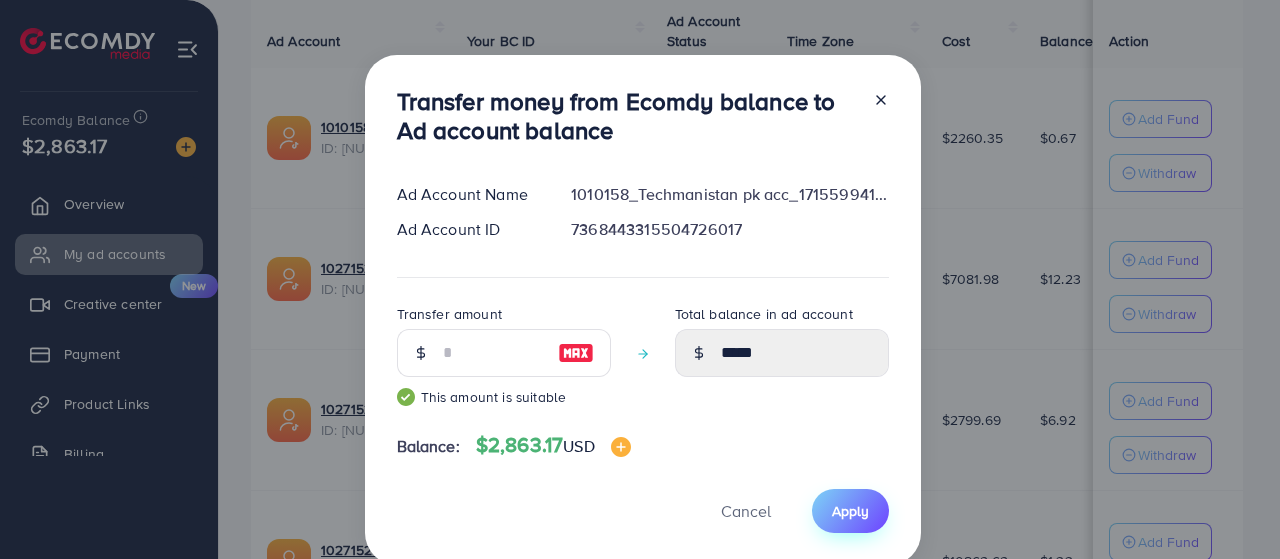 click on "Apply" at bounding box center (850, 511) 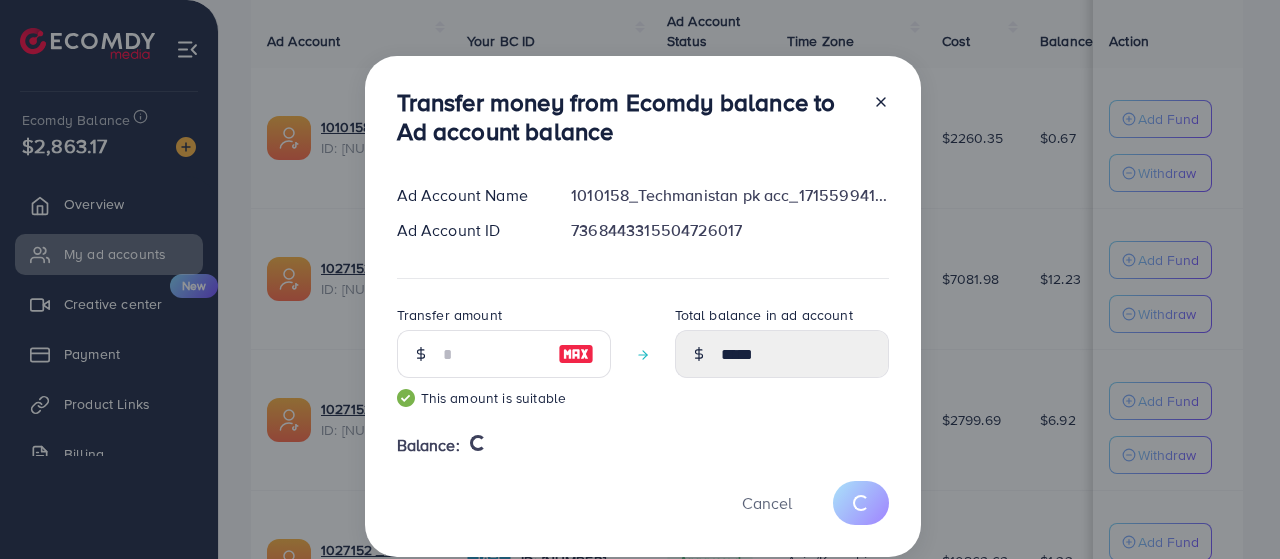 type 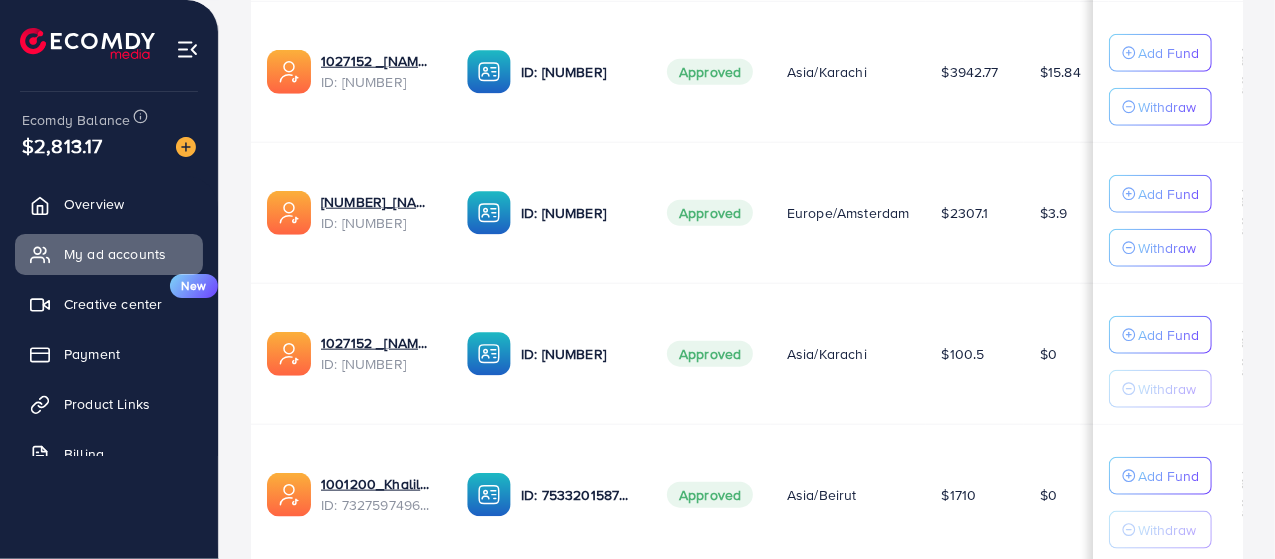 scroll, scrollTop: 1450, scrollLeft: 0, axis: vertical 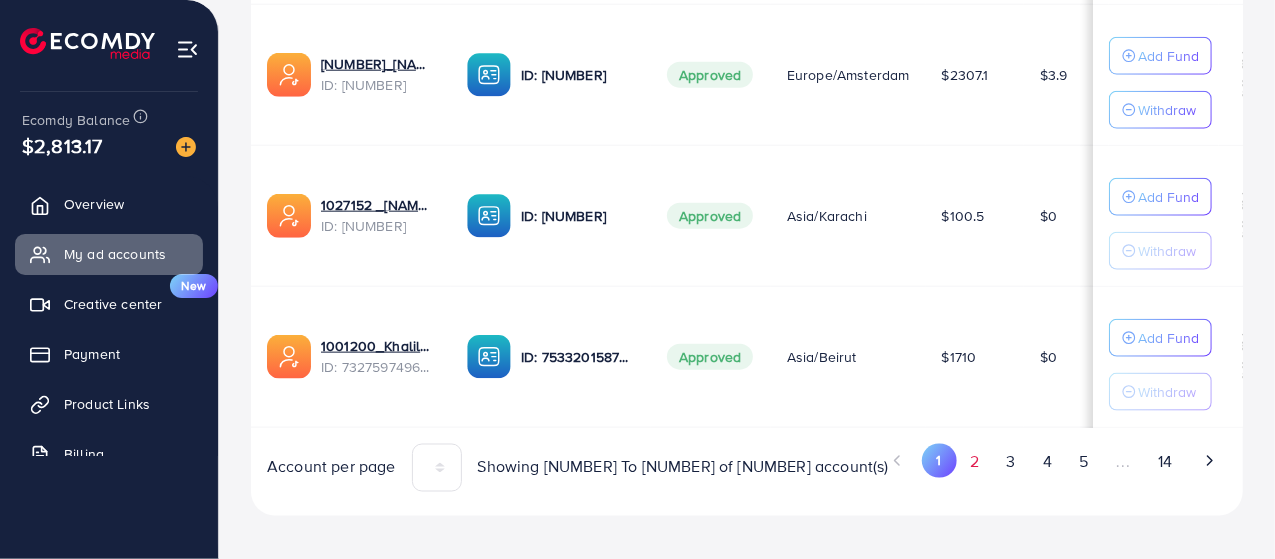 click on "2" at bounding box center [975, 462] 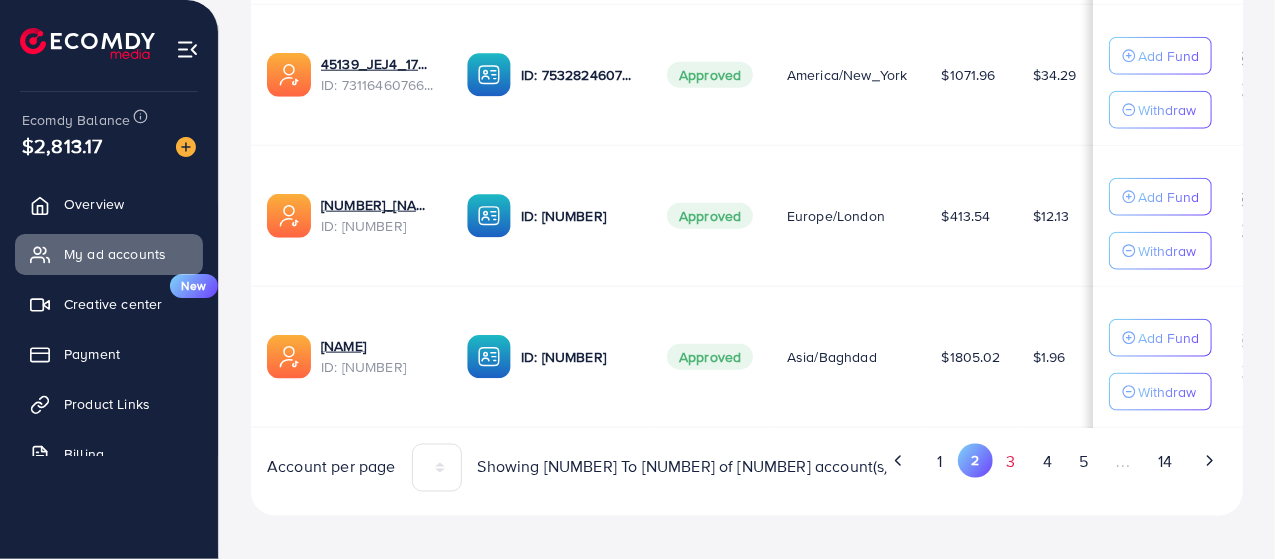 click on "3" at bounding box center [1011, 462] 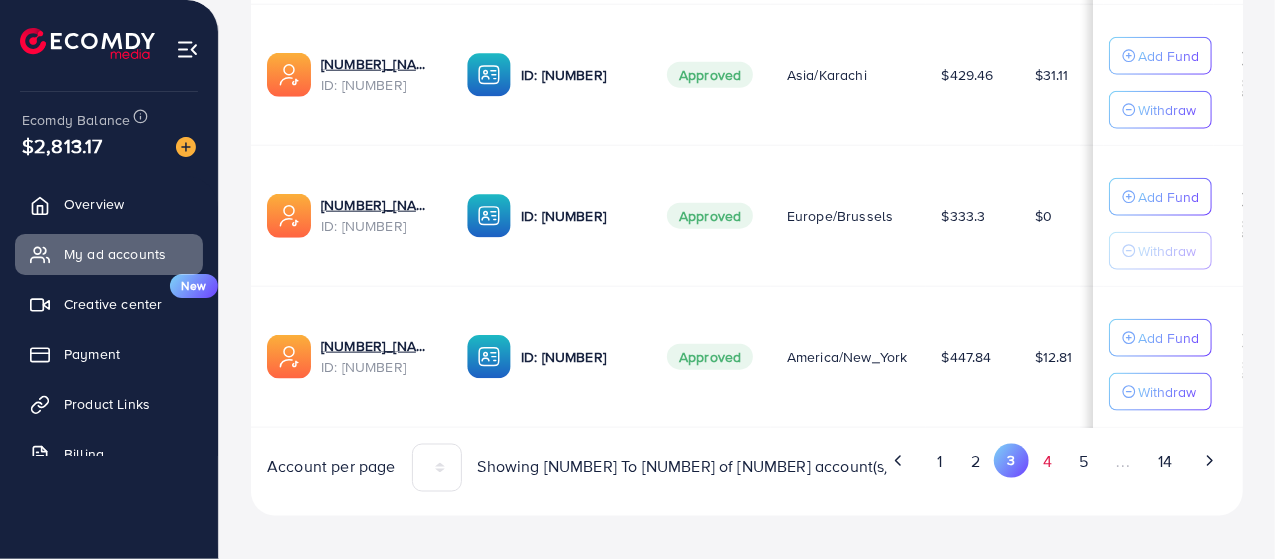 click on "4" at bounding box center [1047, 462] 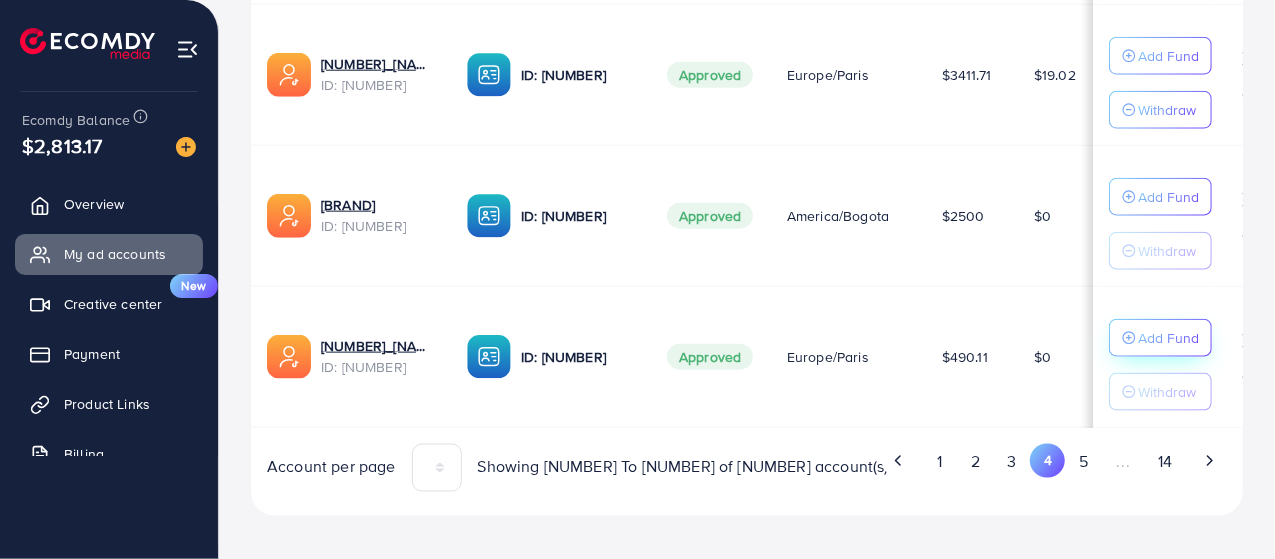click on "Add Fund" at bounding box center [1168, -931] 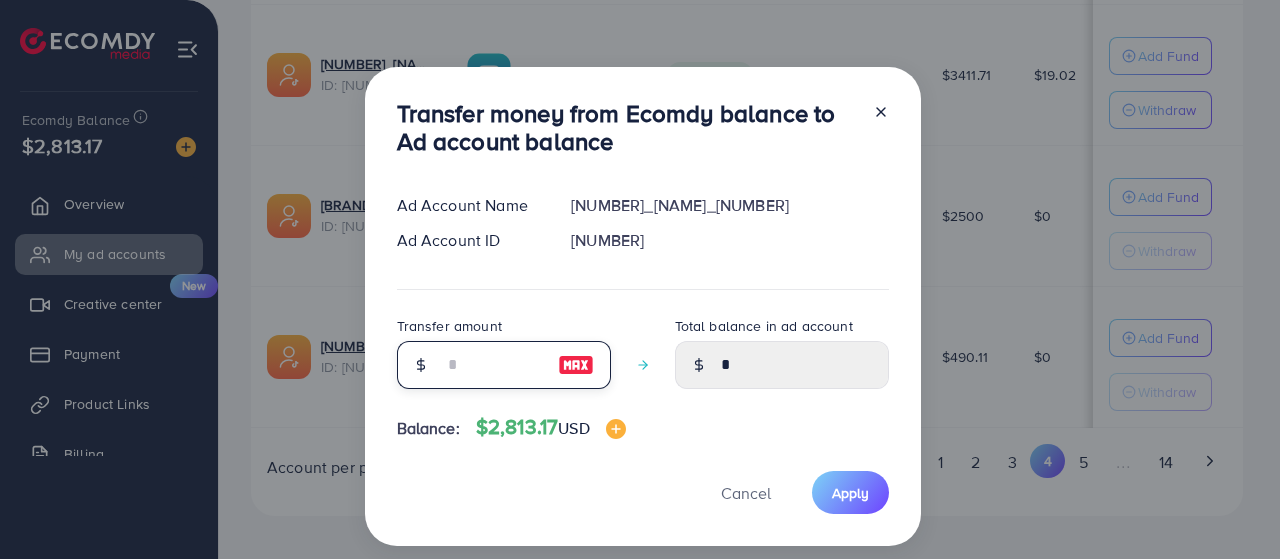 click at bounding box center (493, 365) 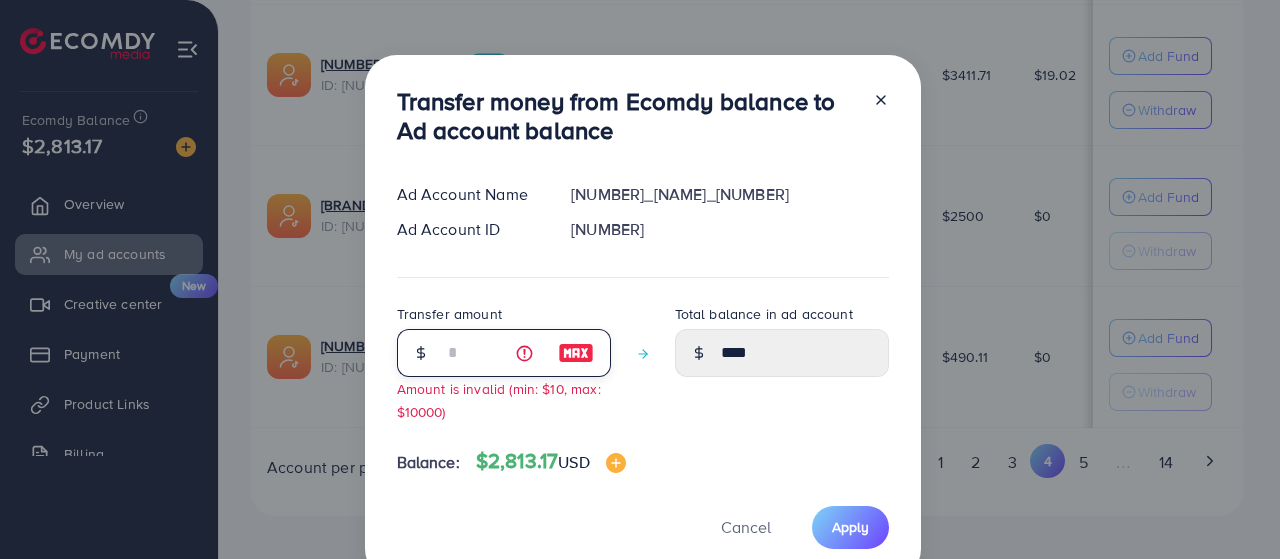 type on "**" 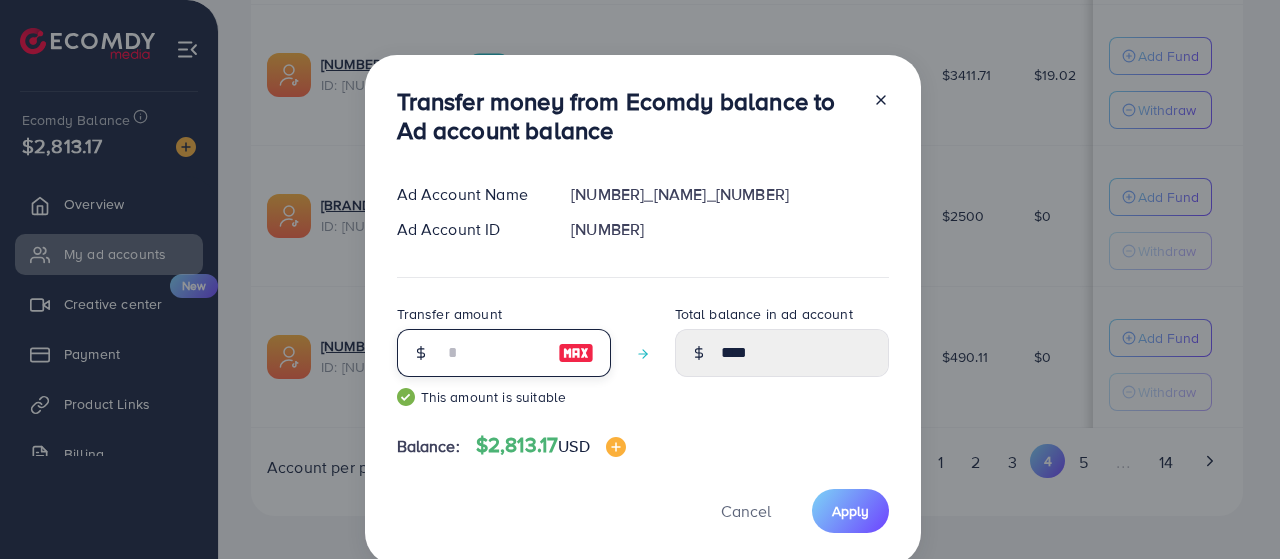 type on "*****" 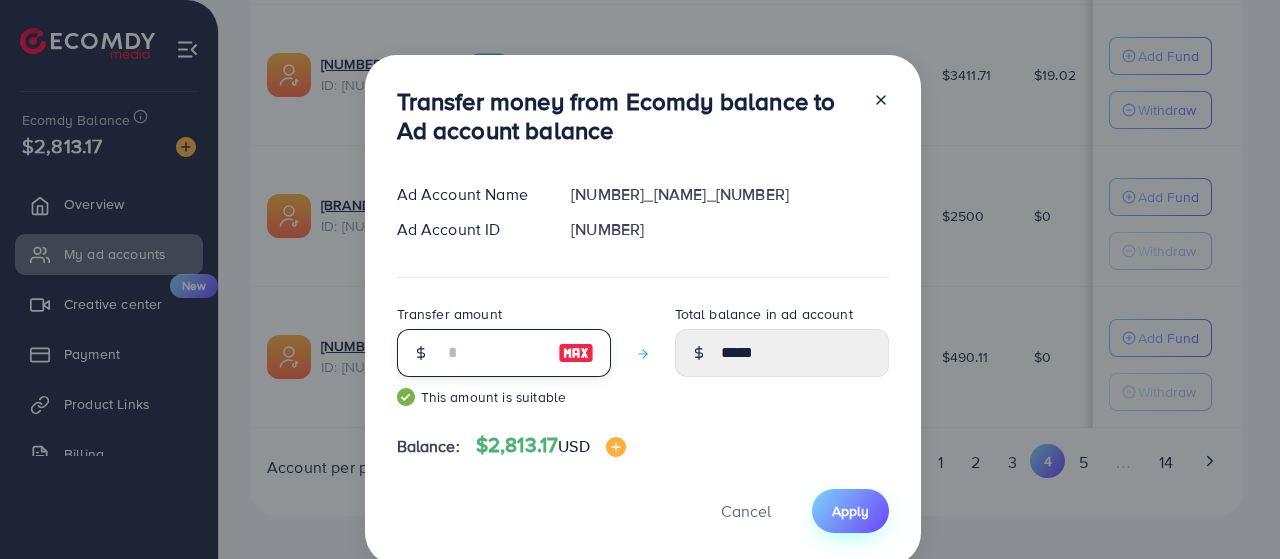 type on "**" 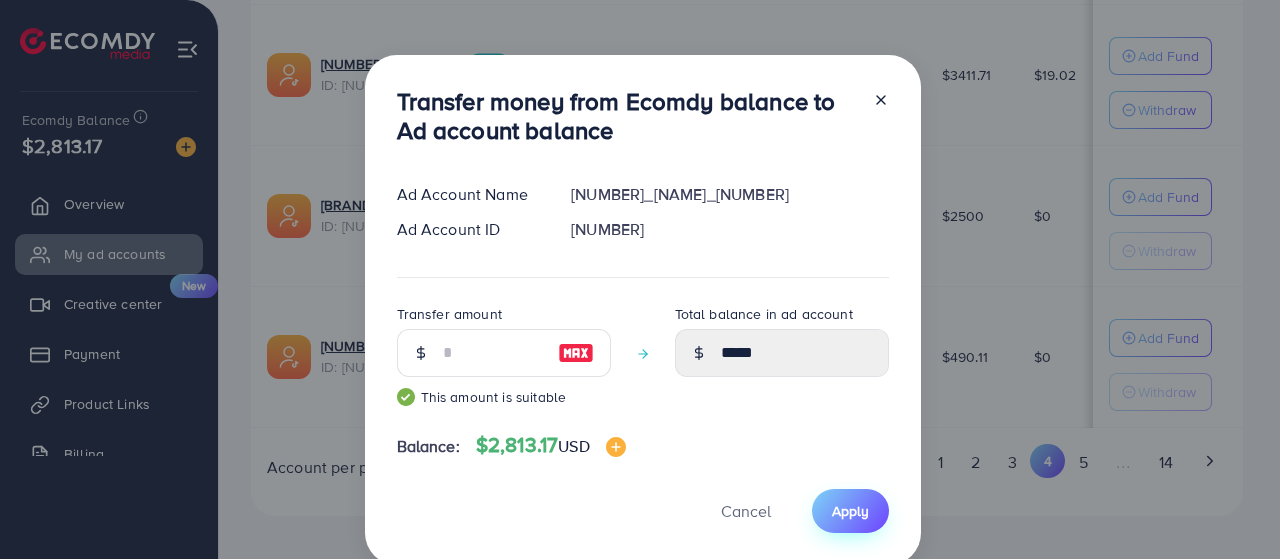 click on "Apply" at bounding box center (850, 511) 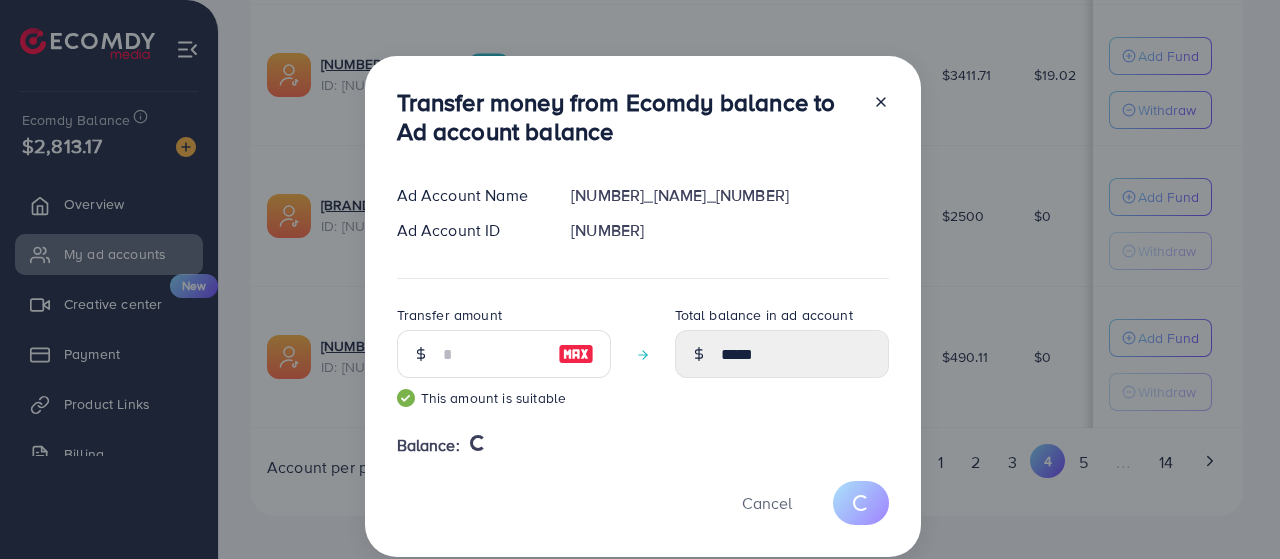 type 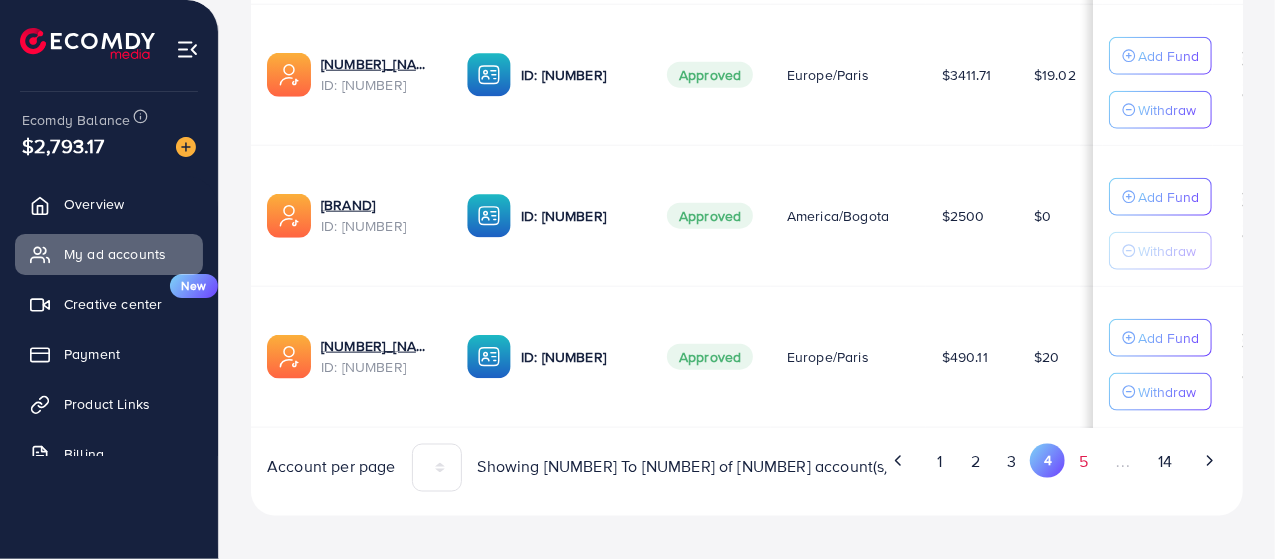 click on "5" at bounding box center (1083, 462) 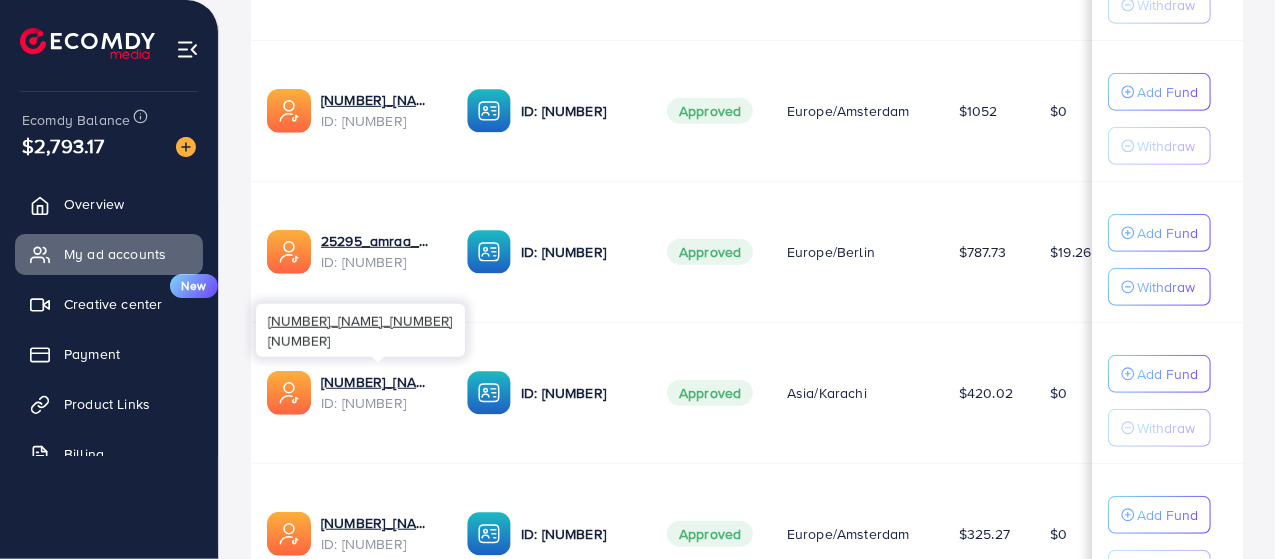 scroll, scrollTop: 950, scrollLeft: 0, axis: vertical 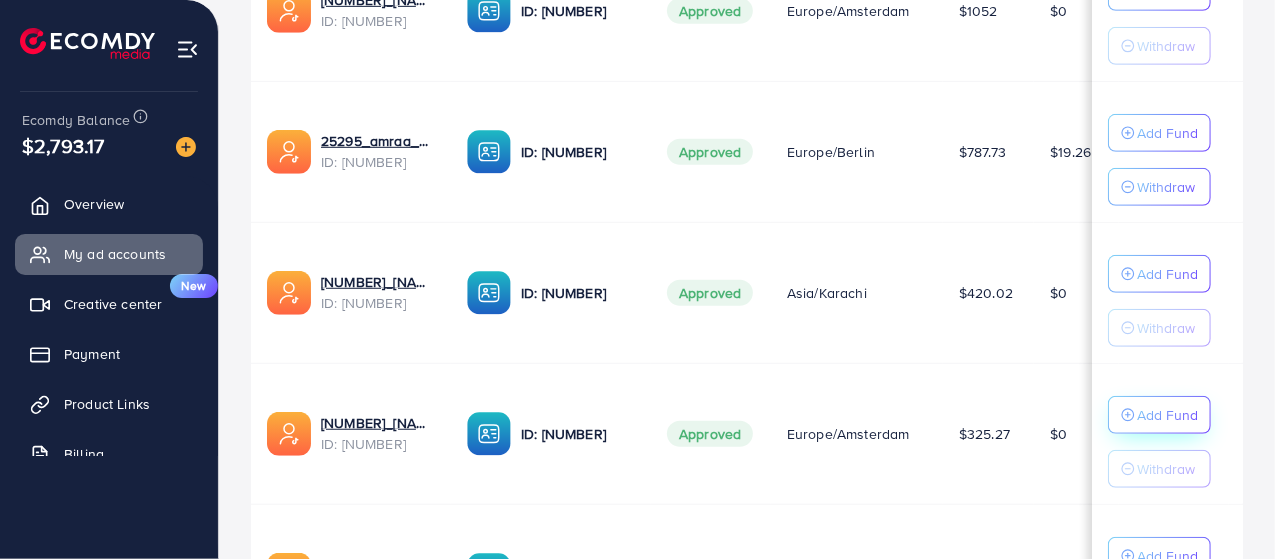 click on "Add Fund" at bounding box center [1168, -431] 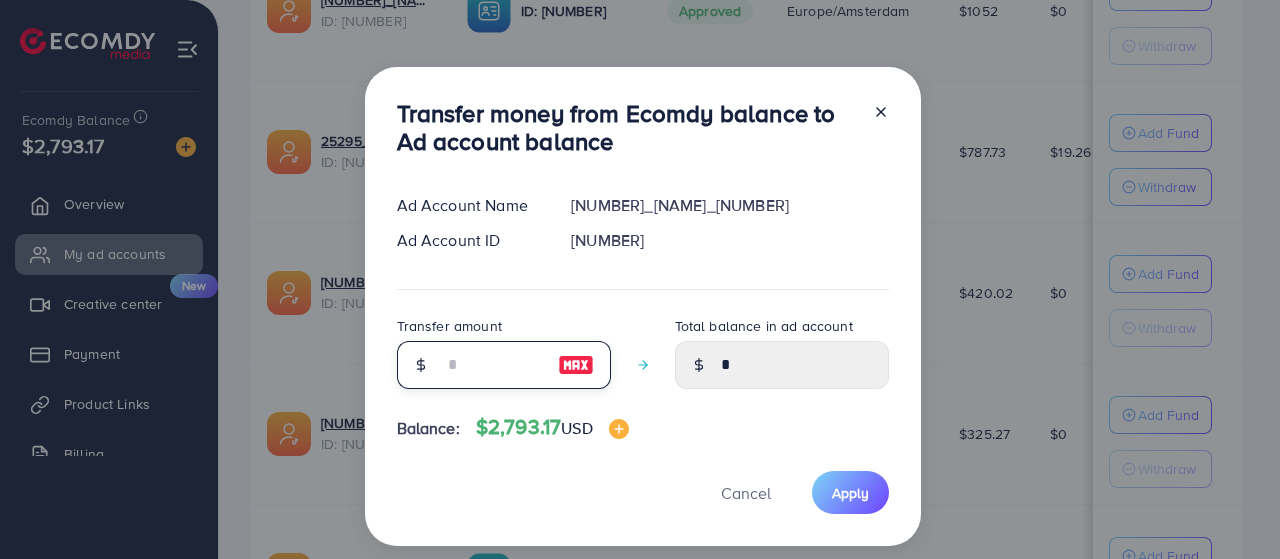 click at bounding box center [493, 365] 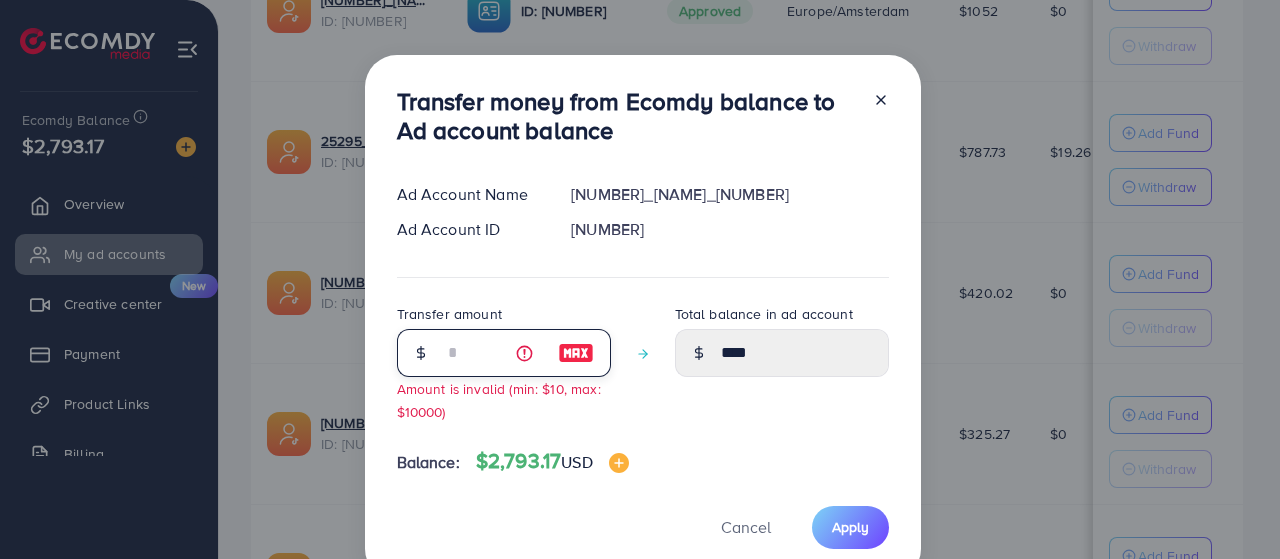 type on "**" 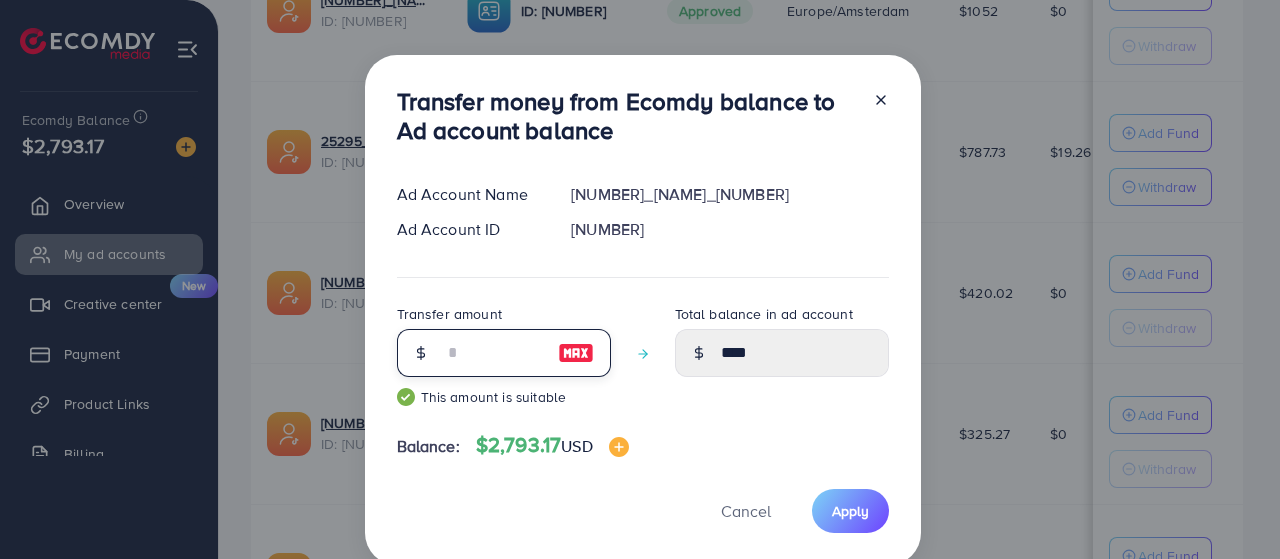 type on "*****" 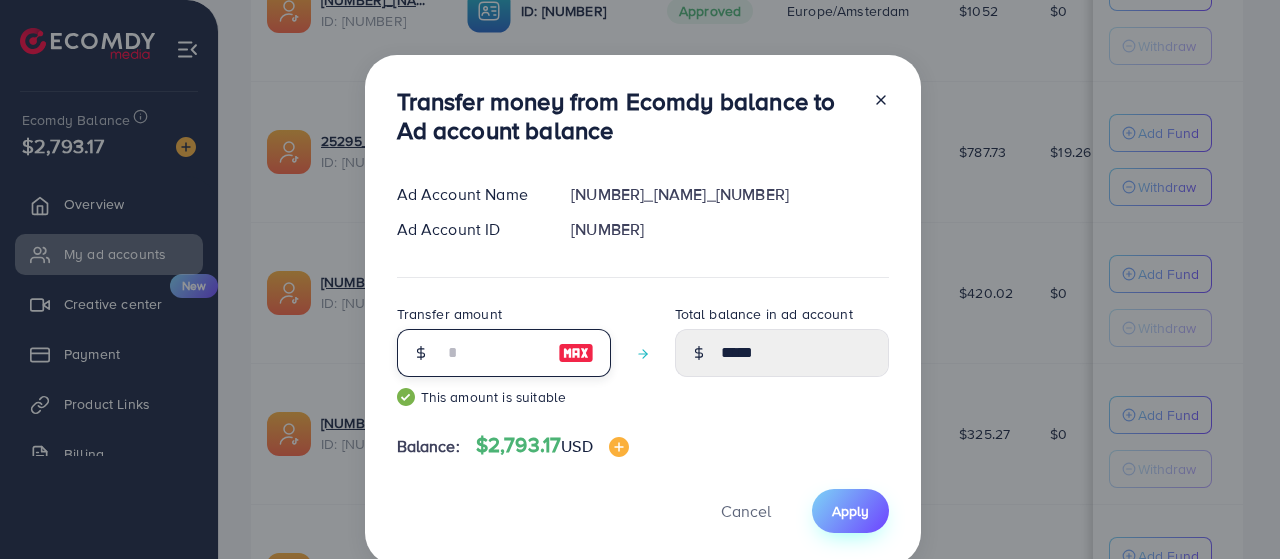 type on "**" 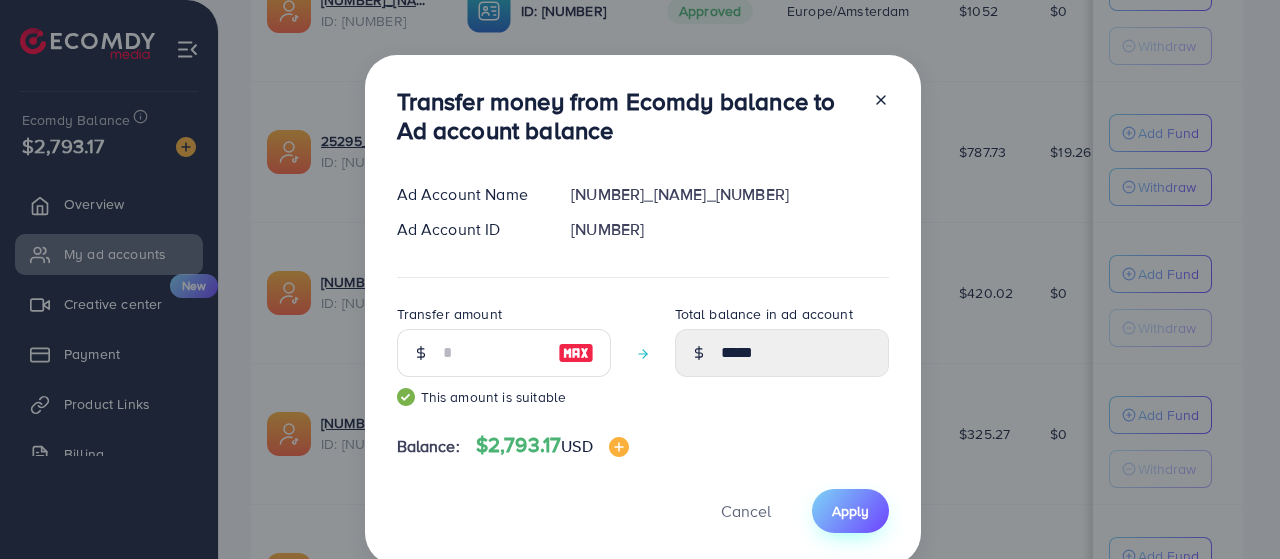 click on "Apply" at bounding box center [850, 511] 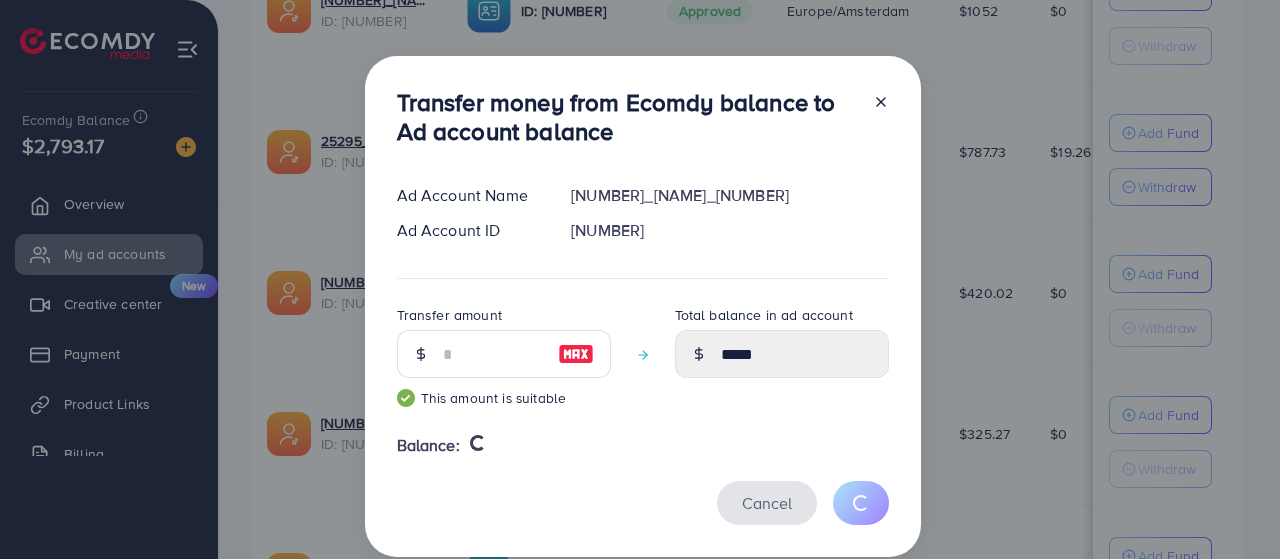 type 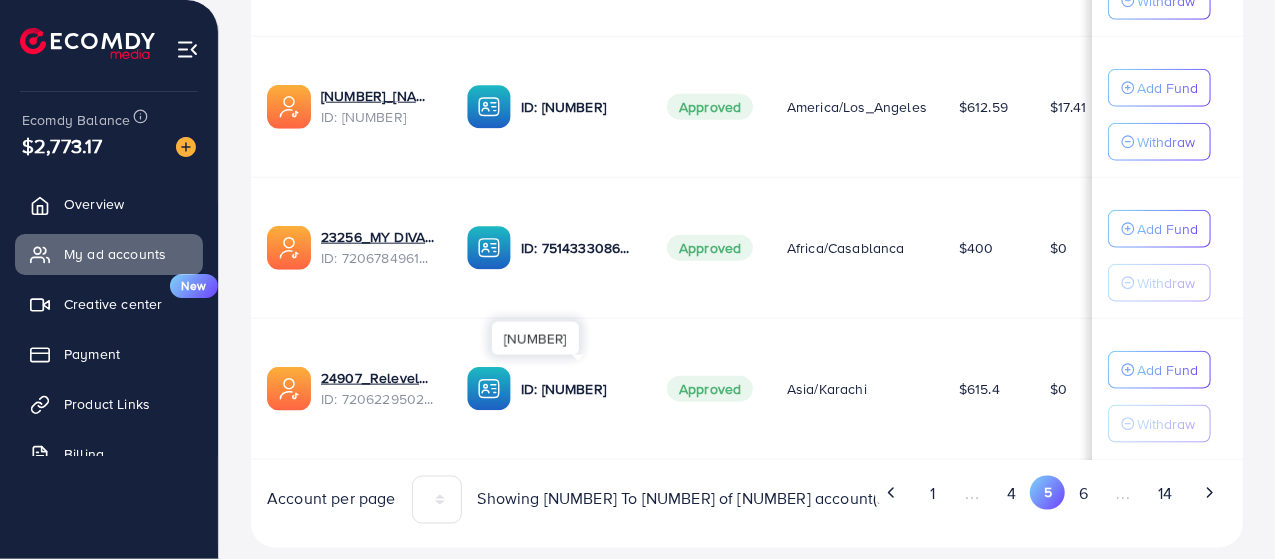 scroll, scrollTop: 1450, scrollLeft: 0, axis: vertical 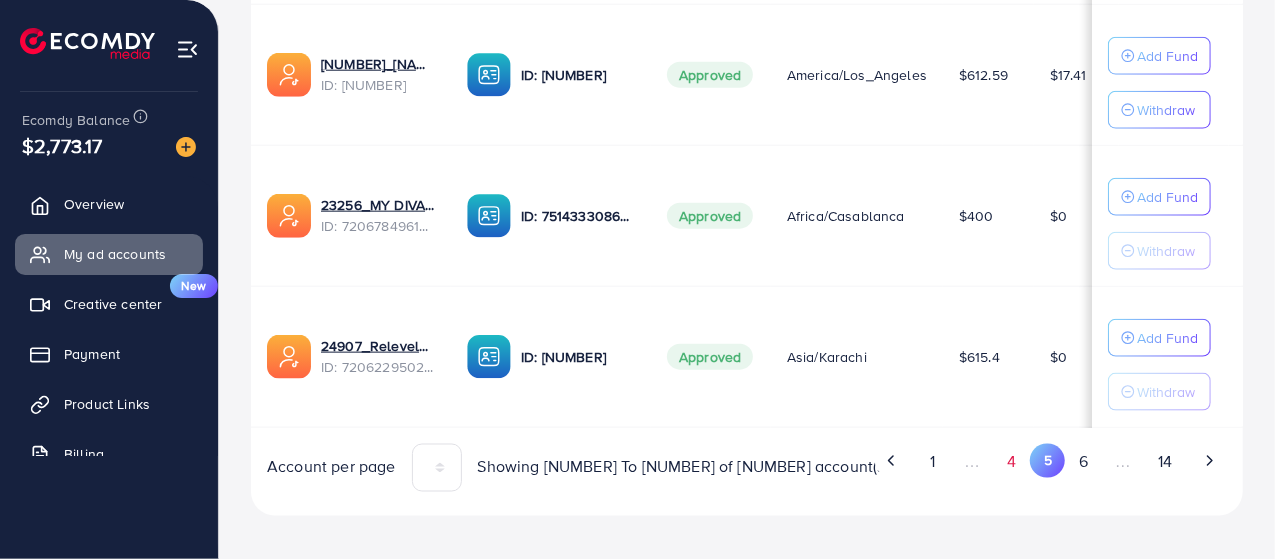 click on "4" at bounding box center [1012, 462] 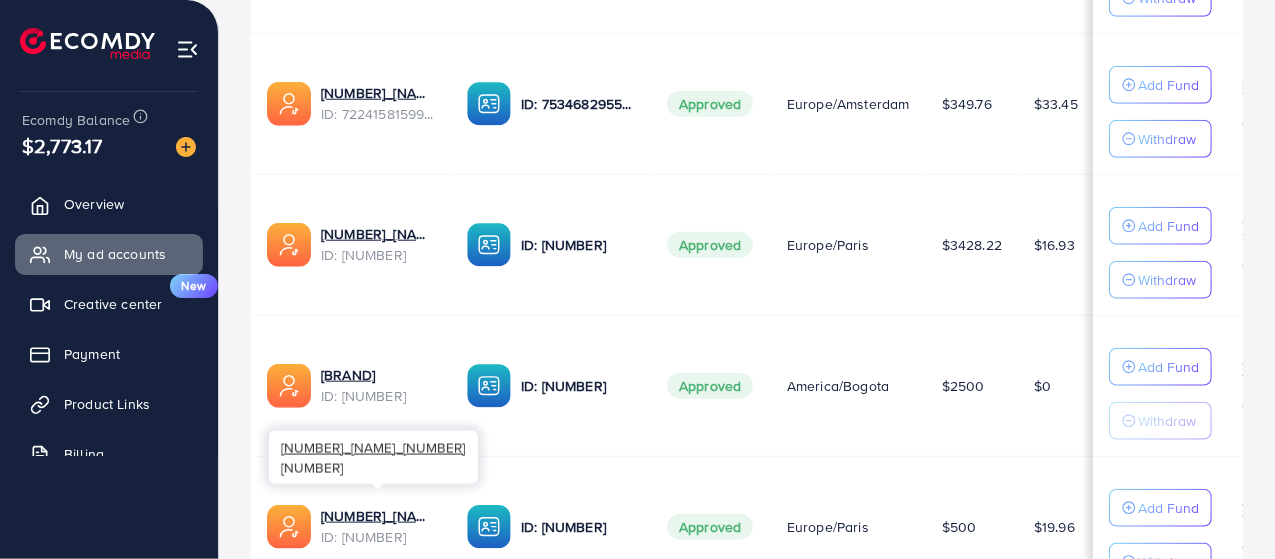 scroll, scrollTop: 1250, scrollLeft: 0, axis: vertical 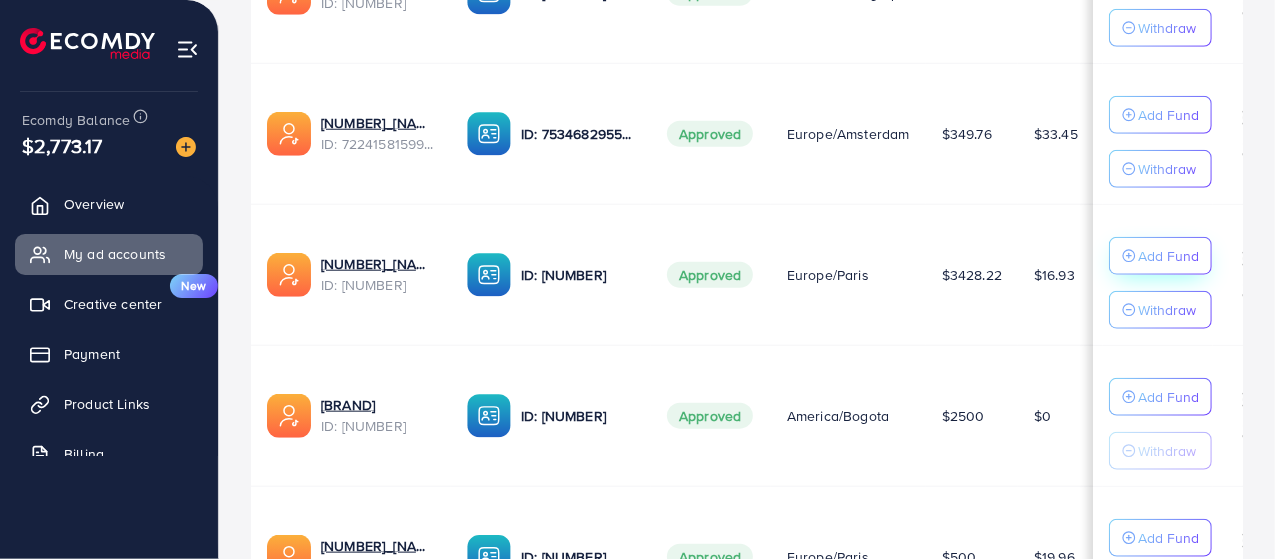 click on "Add Fund" at bounding box center [1168, -731] 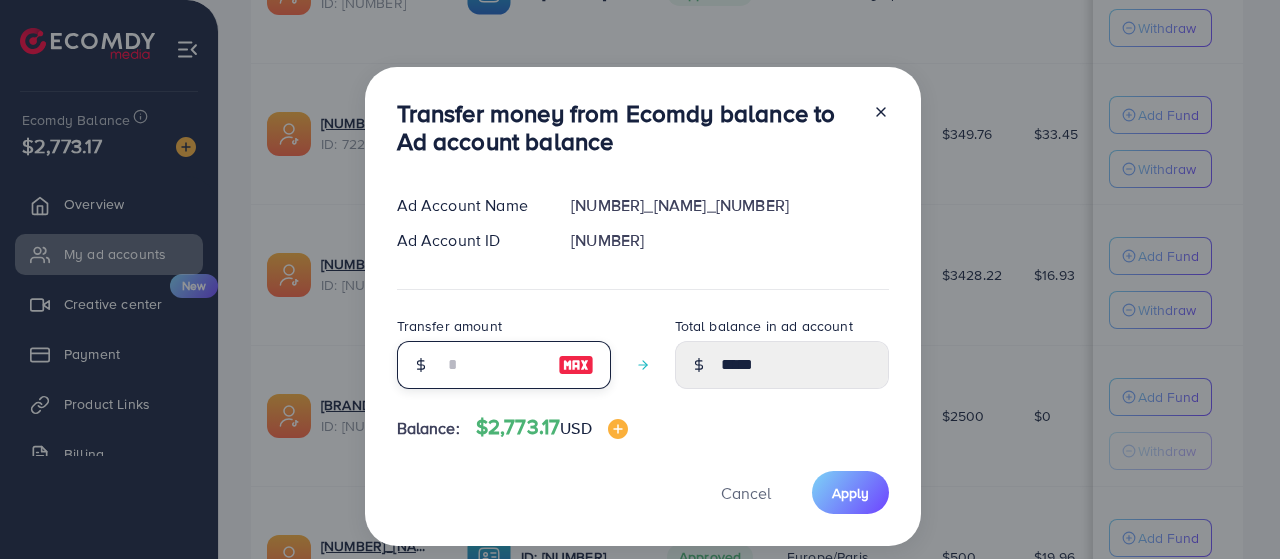 click at bounding box center [493, 365] 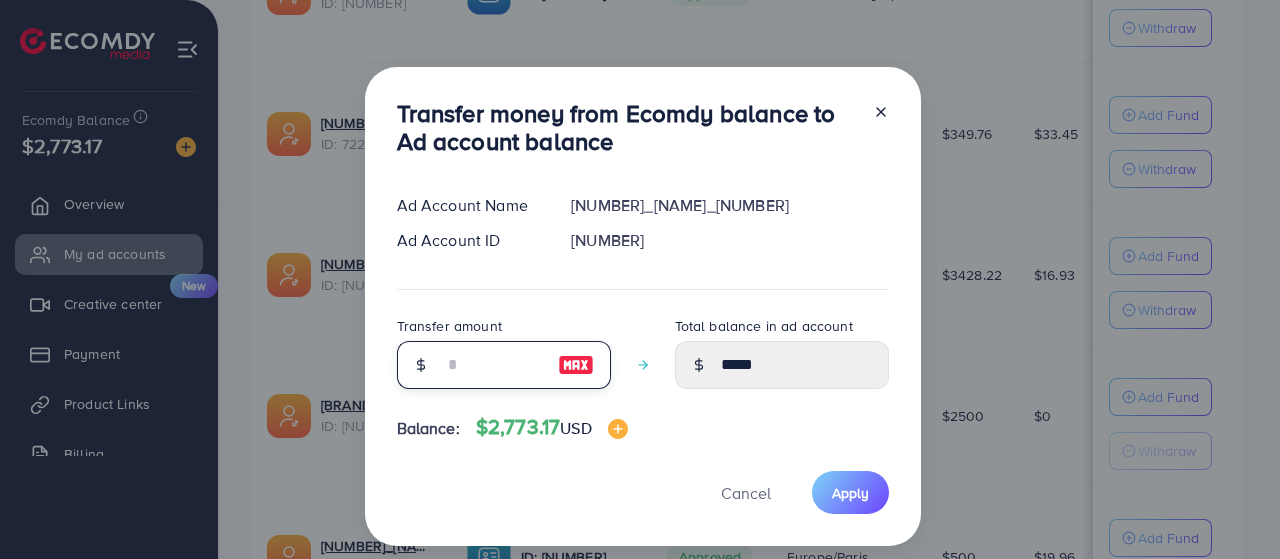 type on "*" 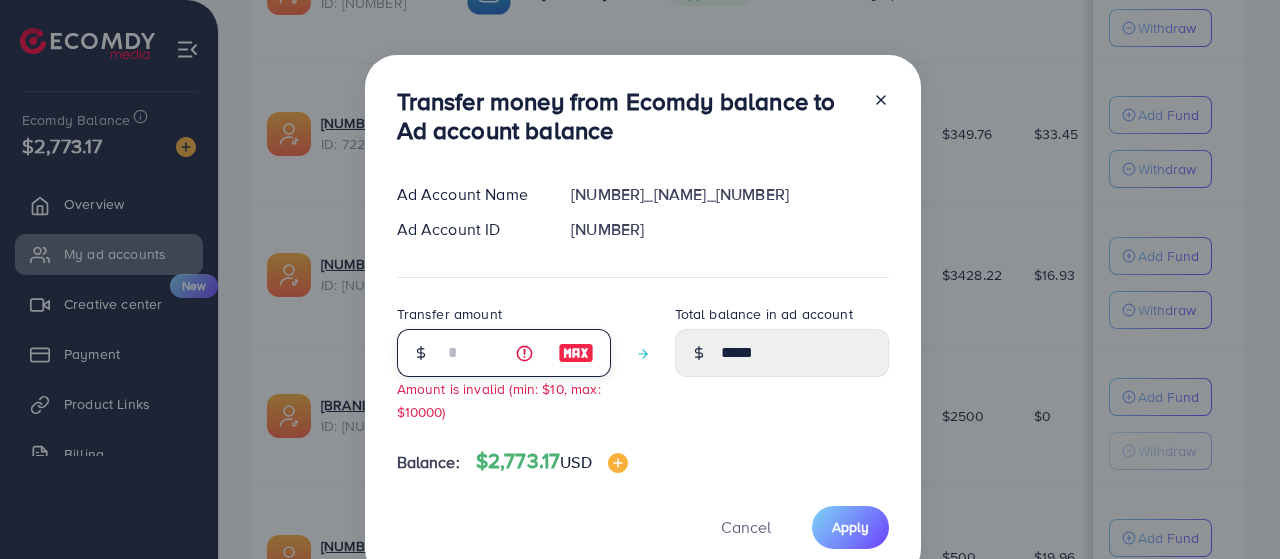 type on "**" 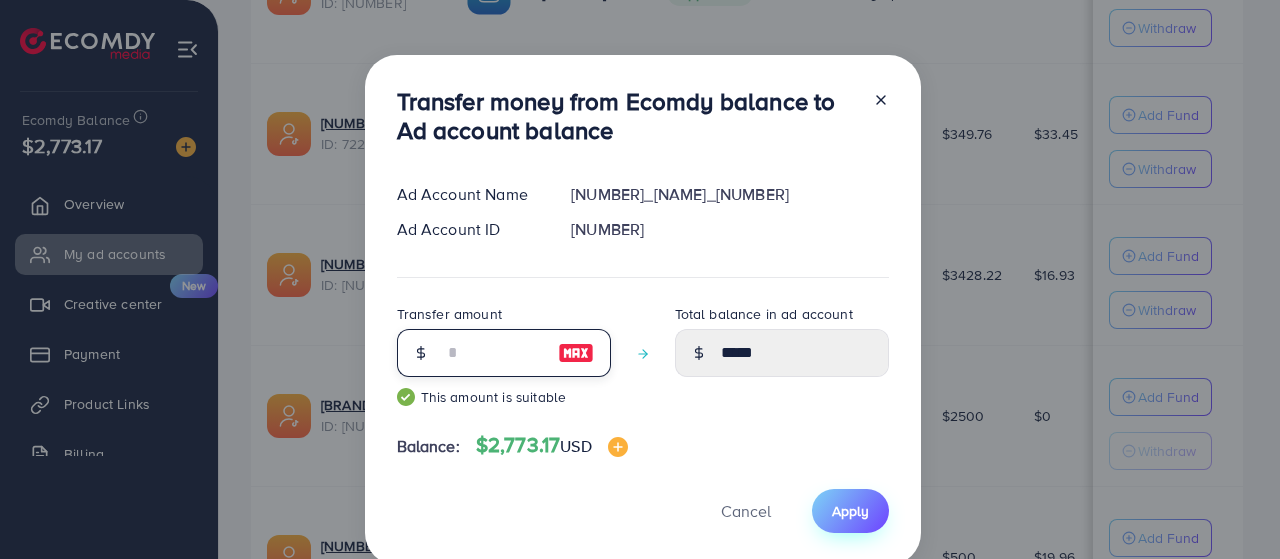 type on "**" 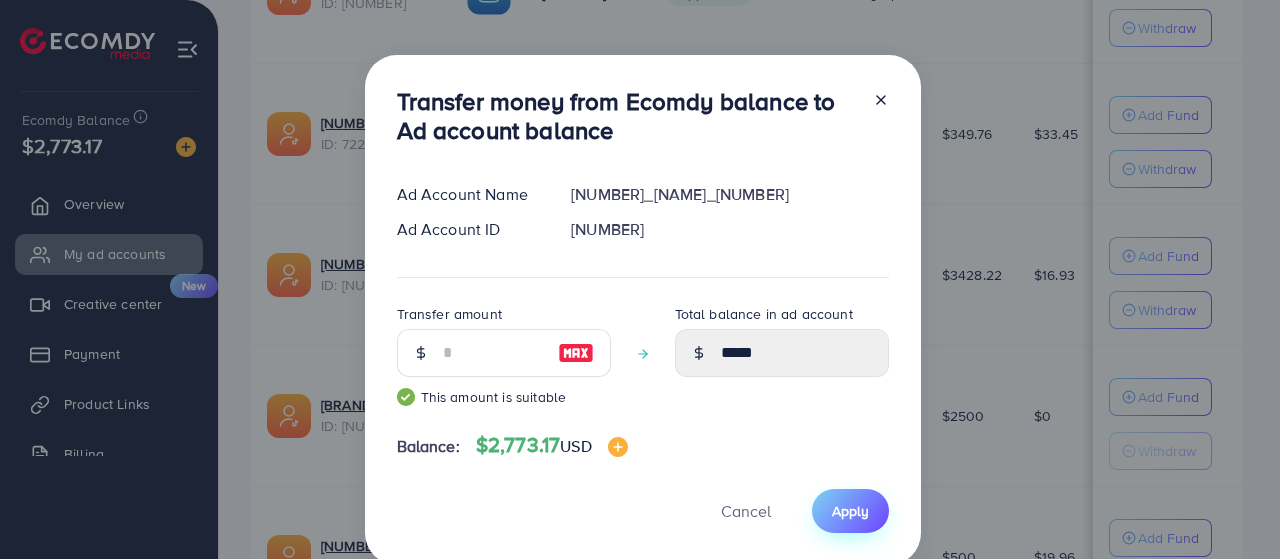 click on "Apply" at bounding box center (850, 510) 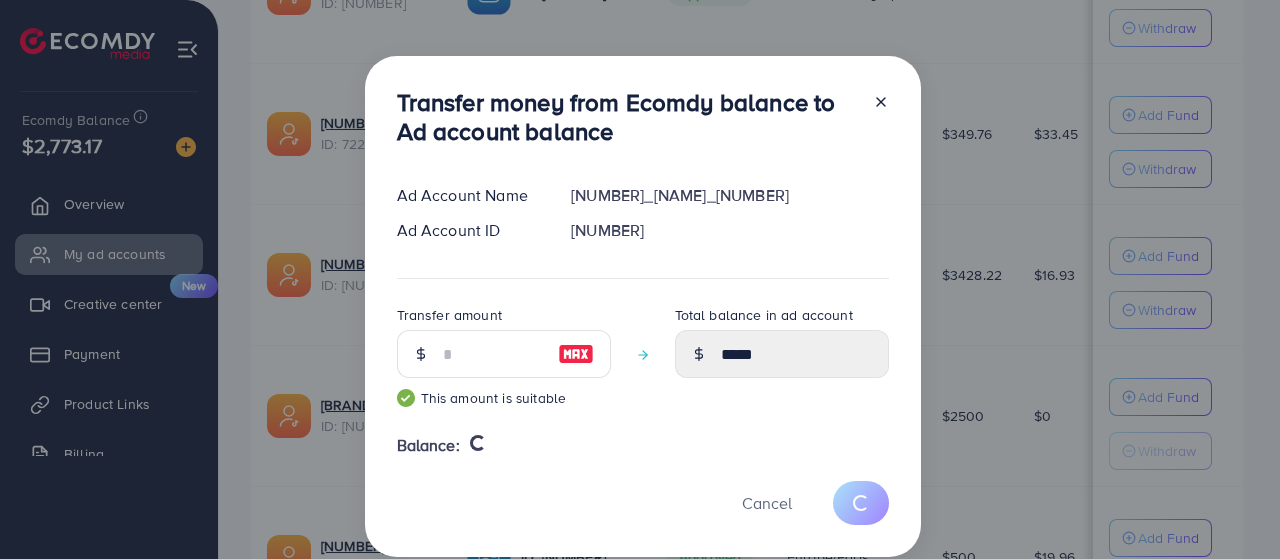 type 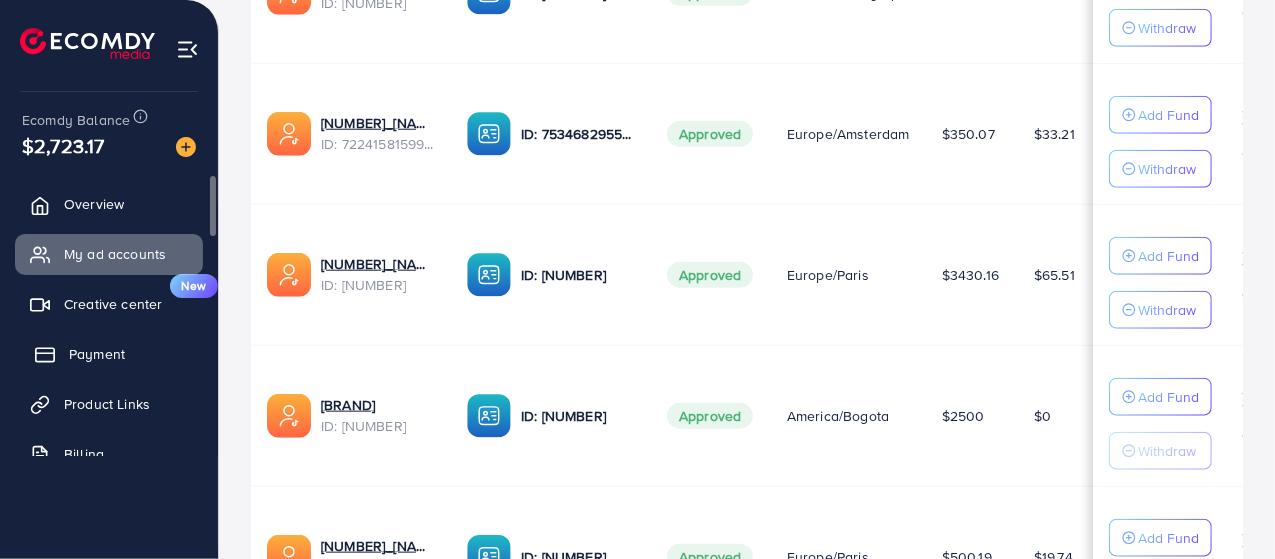 click on "Payment" at bounding box center (109, 354) 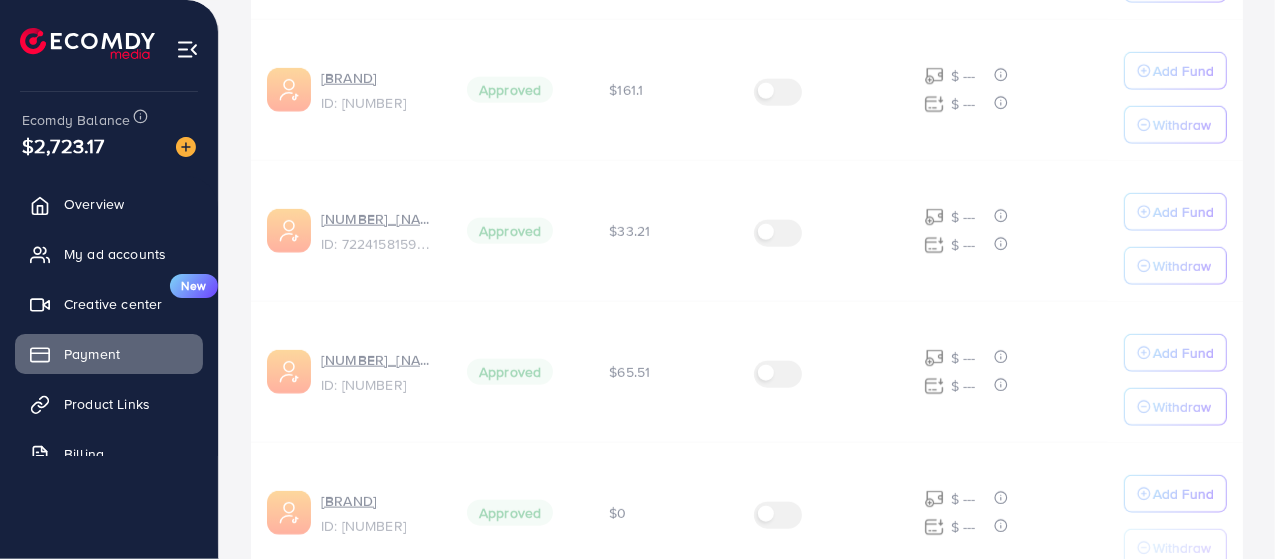 scroll, scrollTop: 0, scrollLeft: 0, axis: both 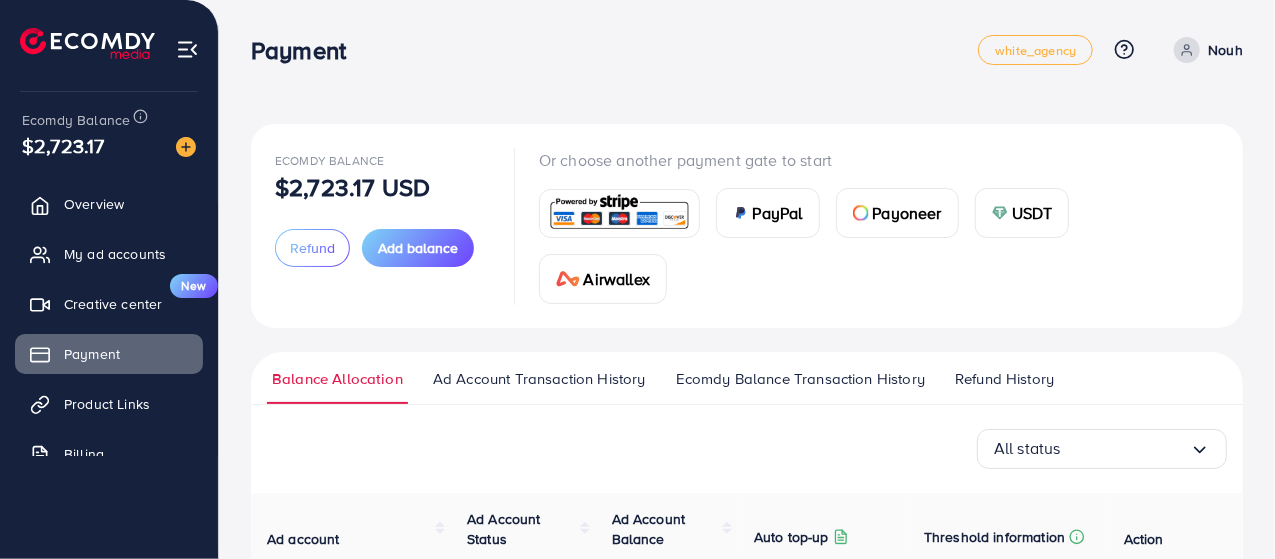 click on "Ad Account Transaction History" at bounding box center [539, 379] 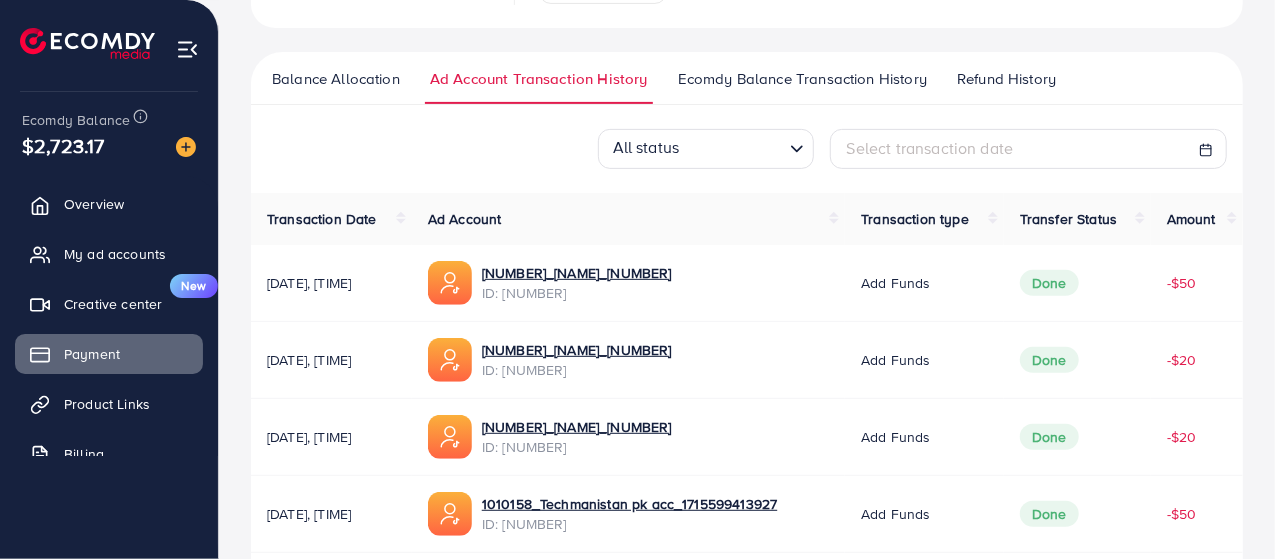 scroll, scrollTop: 400, scrollLeft: 0, axis: vertical 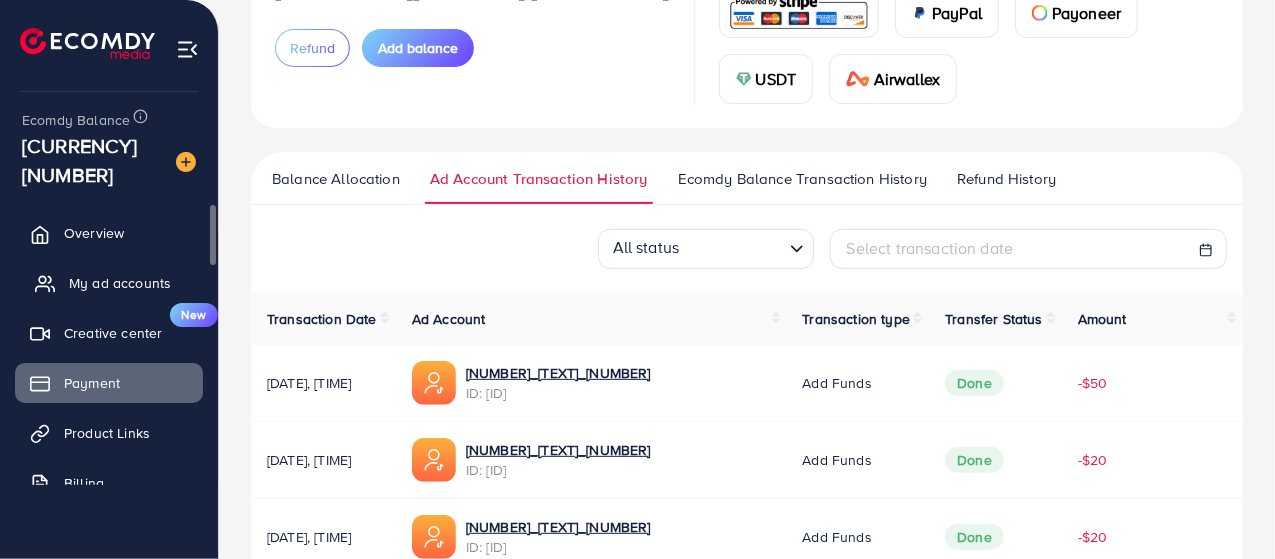 click on "My ad accounts" at bounding box center (120, 283) 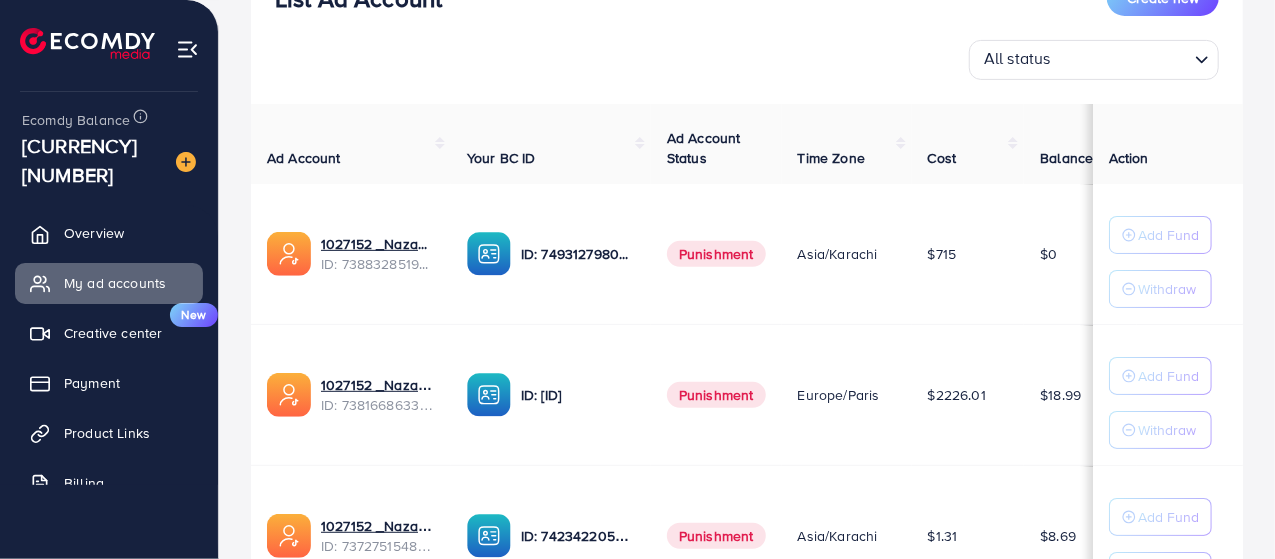 scroll, scrollTop: 100, scrollLeft: 0, axis: vertical 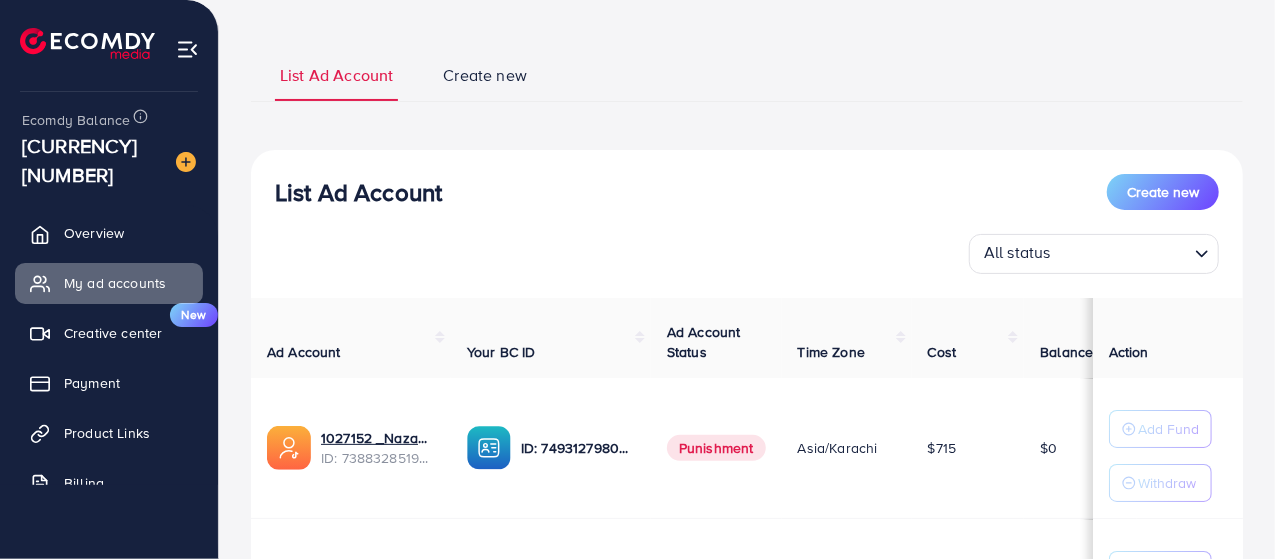 click on "List Ad Account   Create new
All status
Loading..." at bounding box center [747, 224] 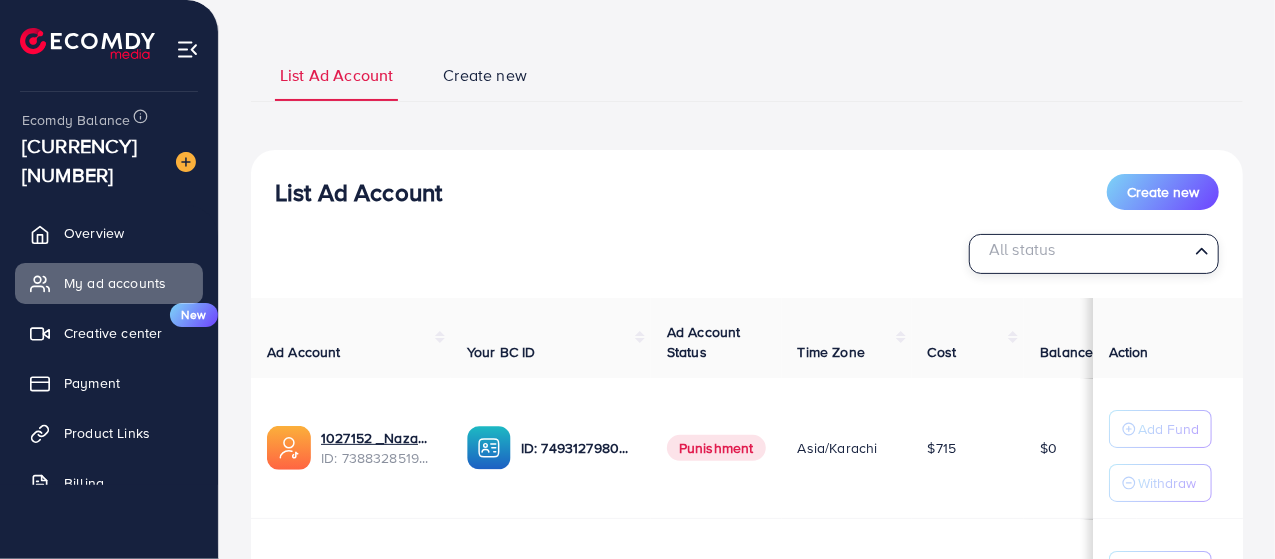 click on "All status
Loading..." at bounding box center (1094, 254) 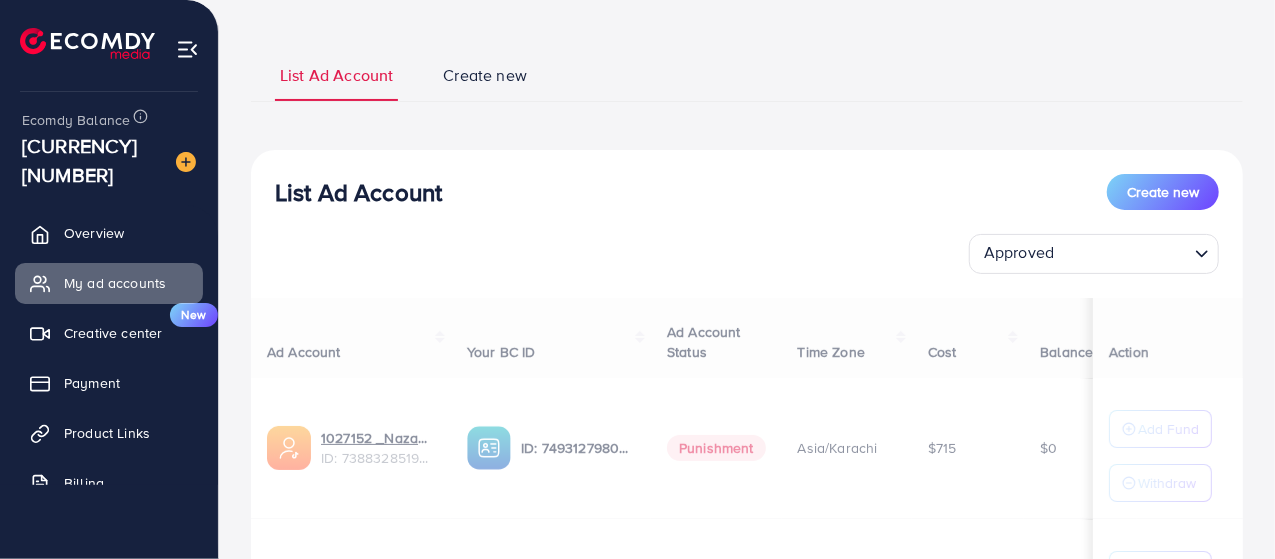click on "List Ad Account   Create new
Approved
Loading...
All status
Approved
Not Approved
Punishment
Review
Not yet effective
Closed
Ad Account Your BC ID Ad Account Status Time Zone Cost Balance Auto top-up Threshold information Action            [NUMBER] _[TEXT]_ [NUMBER]  ID: [ID] ID: [ID]  Punishment   [TIMEZONE]   [CURRENCY][NUMBER]   [CURRENCY][NUMBER]   [CURRENCY] ---   [CURRENCY] ---   Add Fund   Withdraw       [NUMBER] _[TEXT]_ [NUMBER]  ID: [ID] ID: [ID]  Punishment   [TIMEZONE]   [CURRENCY][NUMBER]   [CURRENCY][NUMBER]   [CURRENCY] ---   [CURRENCY] ---   Add Fund   Withdraw       [NUMBER] _[TEXT]_ [NUMBER]  ID: [ID] ID: [ID]  Punishment   [TIMEZONE]   [CURRENCY][NUMBER]   [CURRENCY][NUMBER]   [CURRENCY] ---   [CURRENCY] ---   Add Fund   Withdraw       [NUMBER] _[TEXT]_ [NUMBER]  ID: [ID] ID: [ID]  Punishment   [TIMEZONE]" at bounding box center (747, 1013) 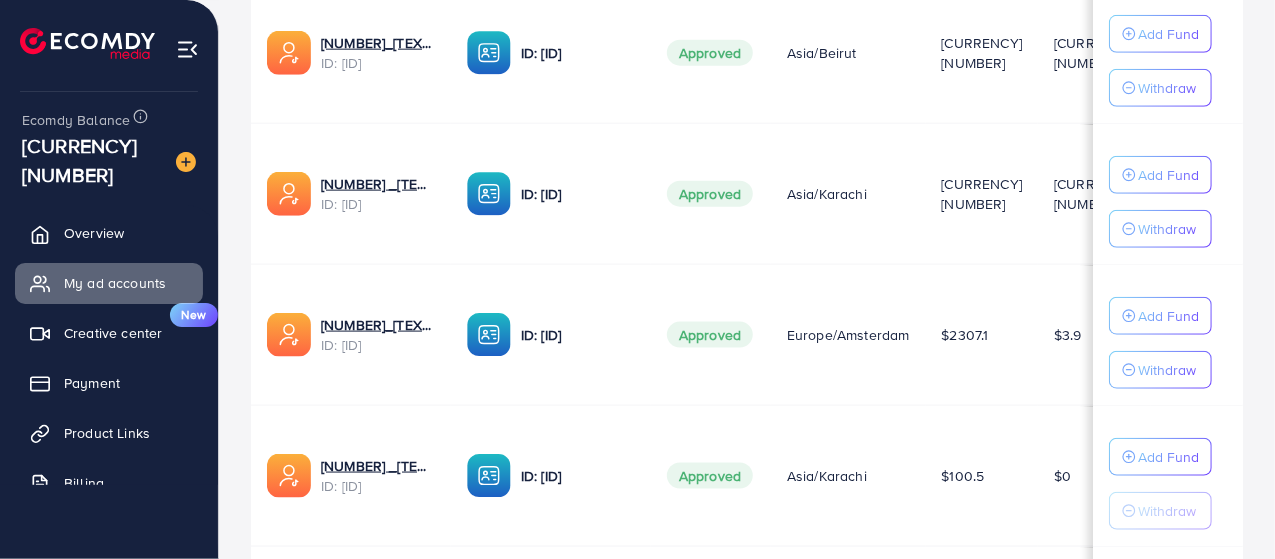 scroll, scrollTop: 1460, scrollLeft: 0, axis: vertical 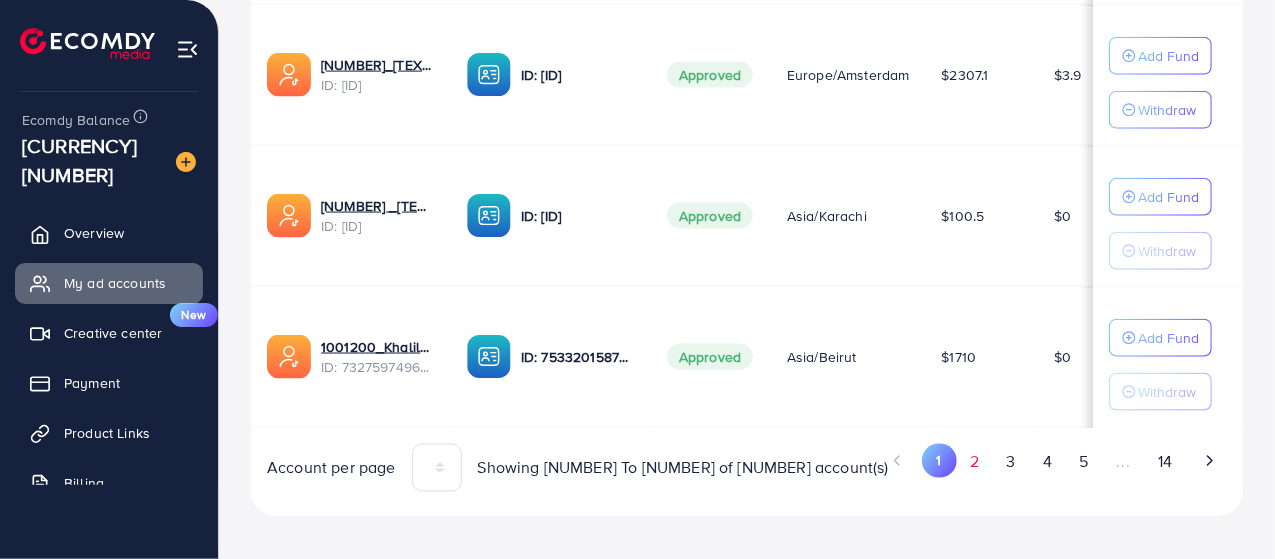 click on "2" at bounding box center [975, 462] 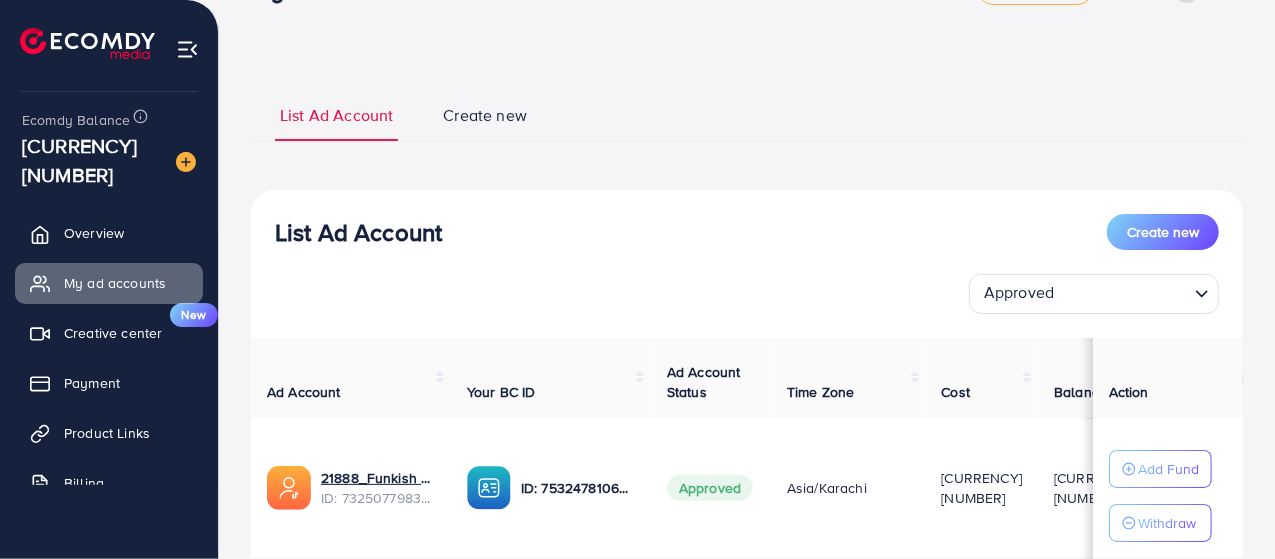 scroll, scrollTop: 360, scrollLeft: 0, axis: vertical 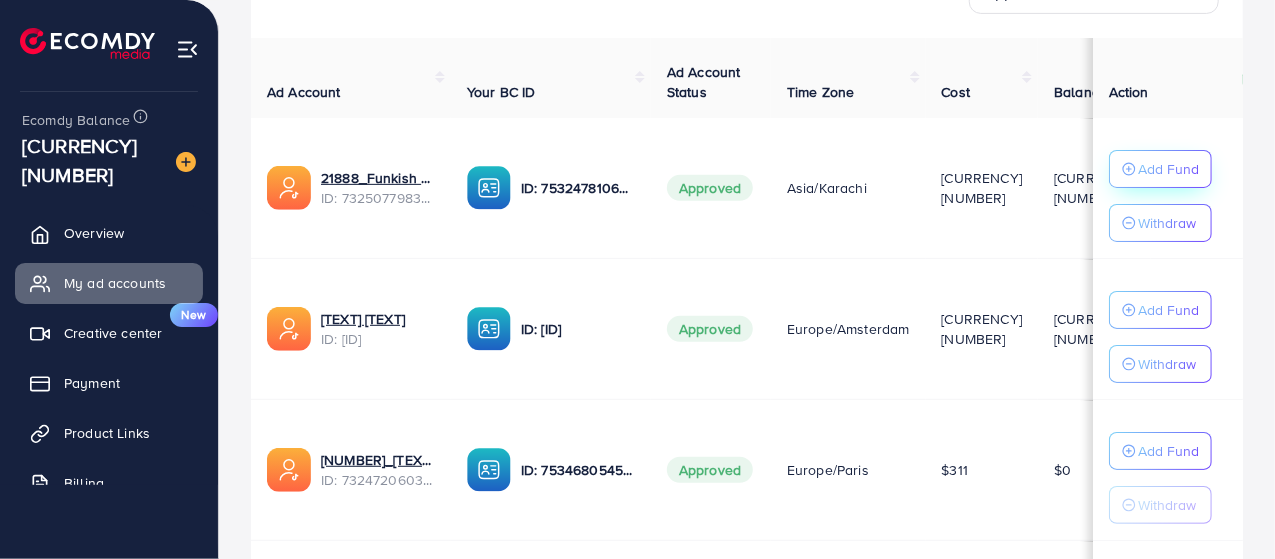 click on "Add Fund" at bounding box center [1160, 169] 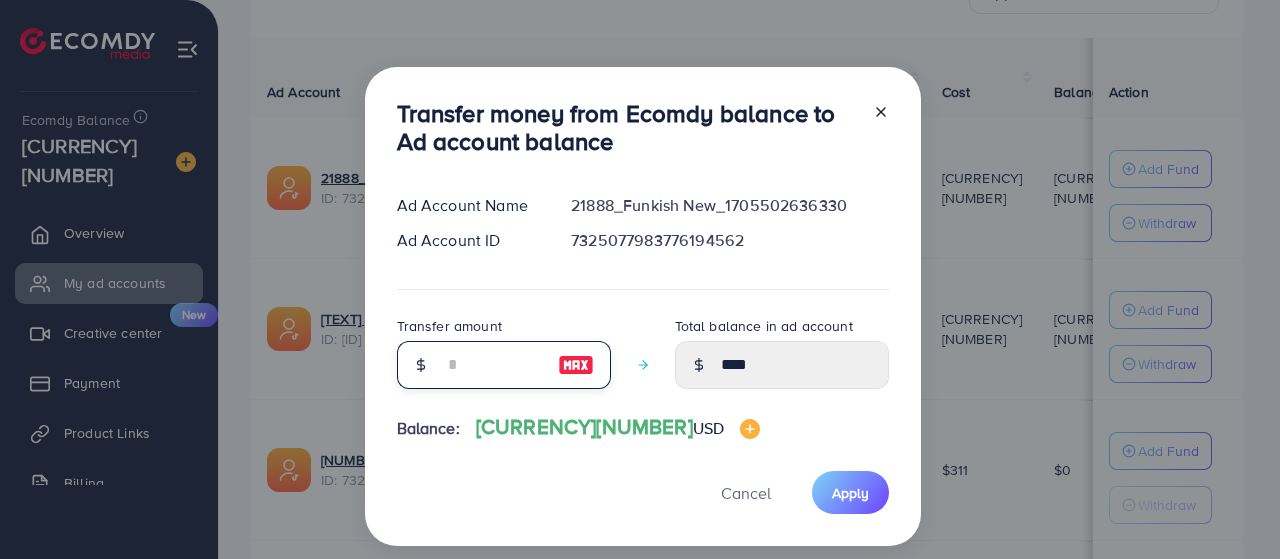 click at bounding box center [493, 365] 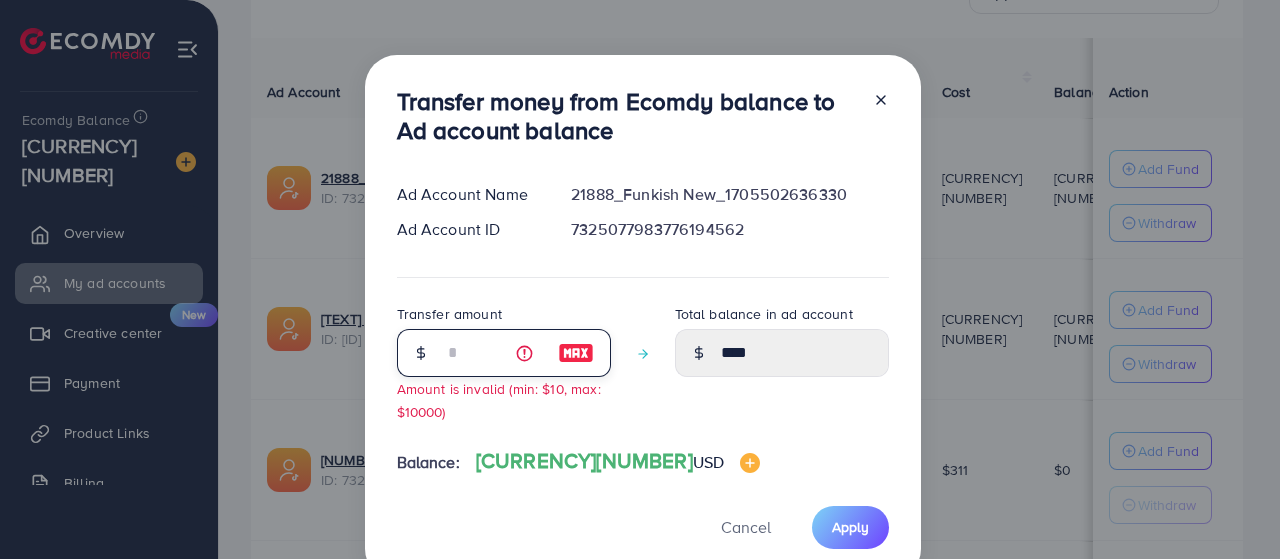 type on "*****" 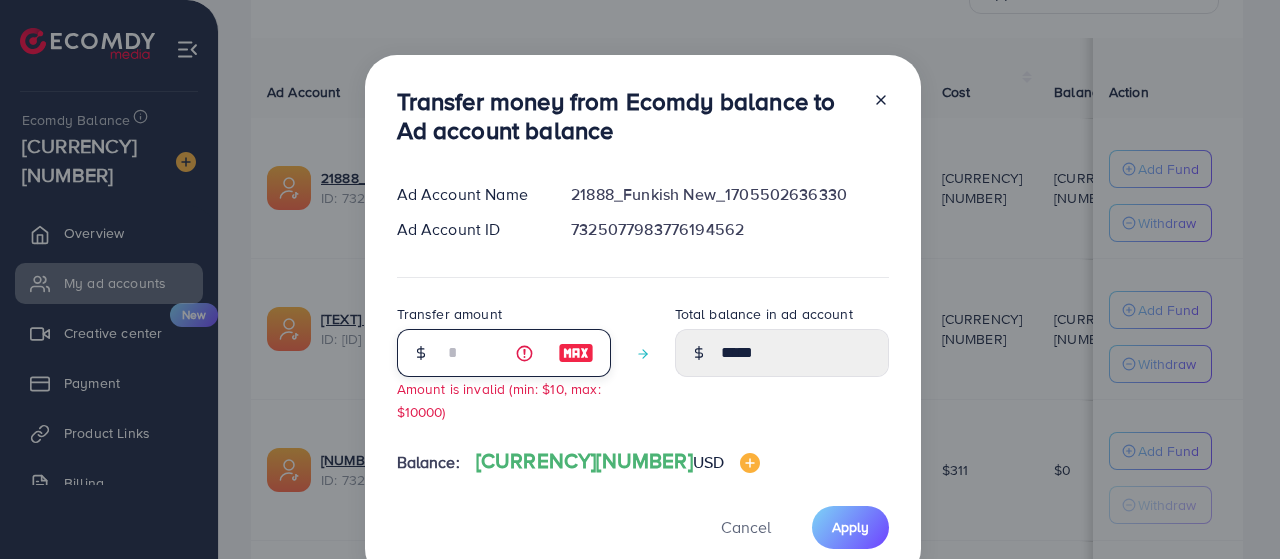 type on "**" 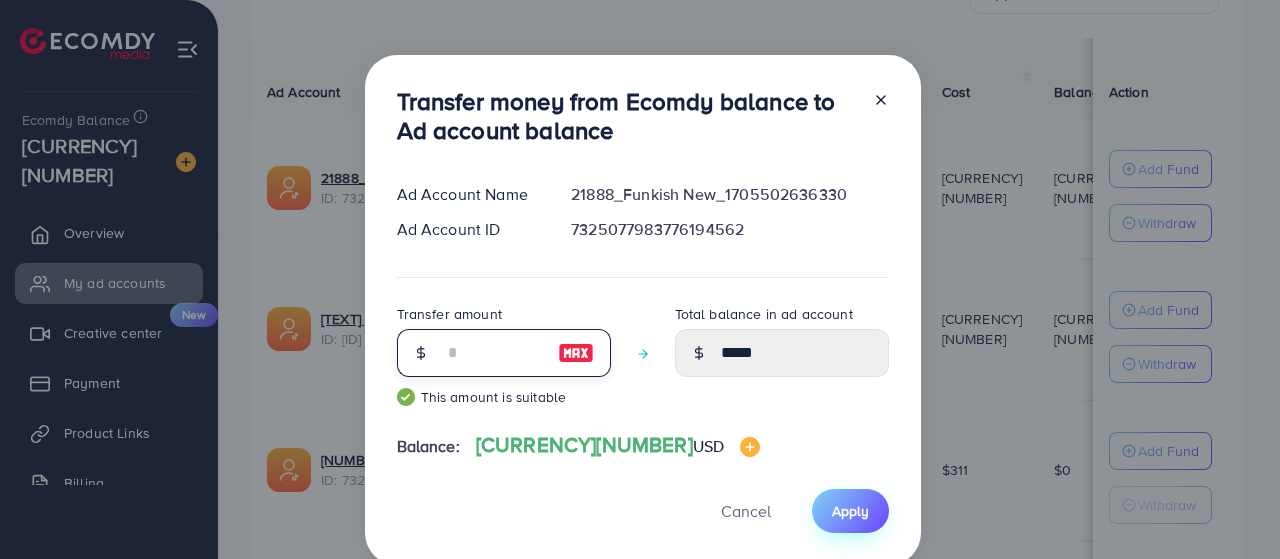 type on "**" 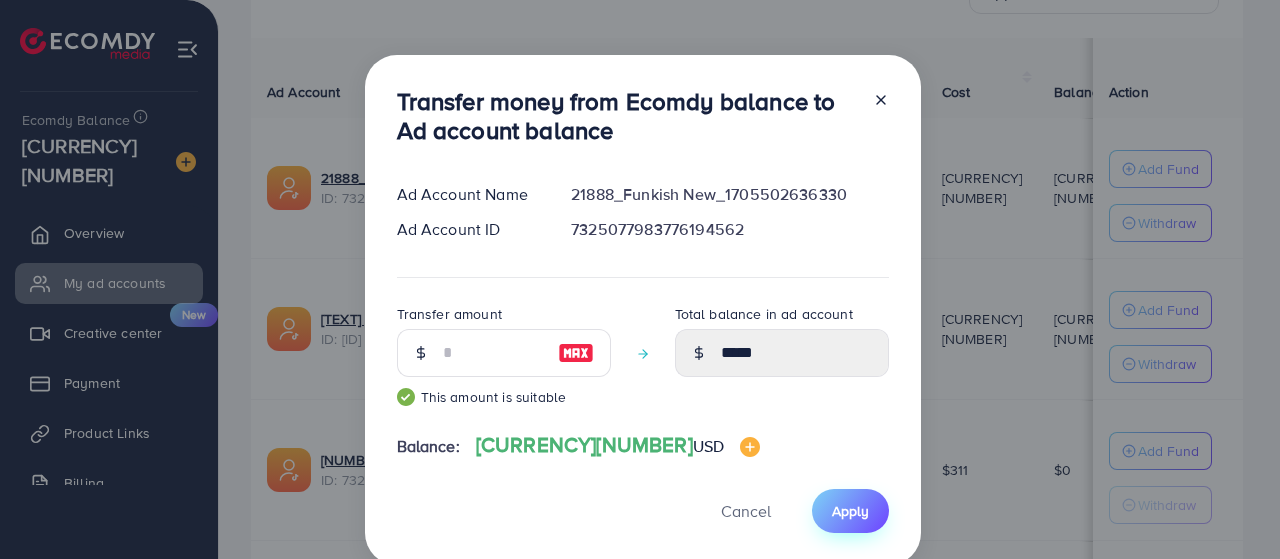 click on "Apply" at bounding box center (850, 510) 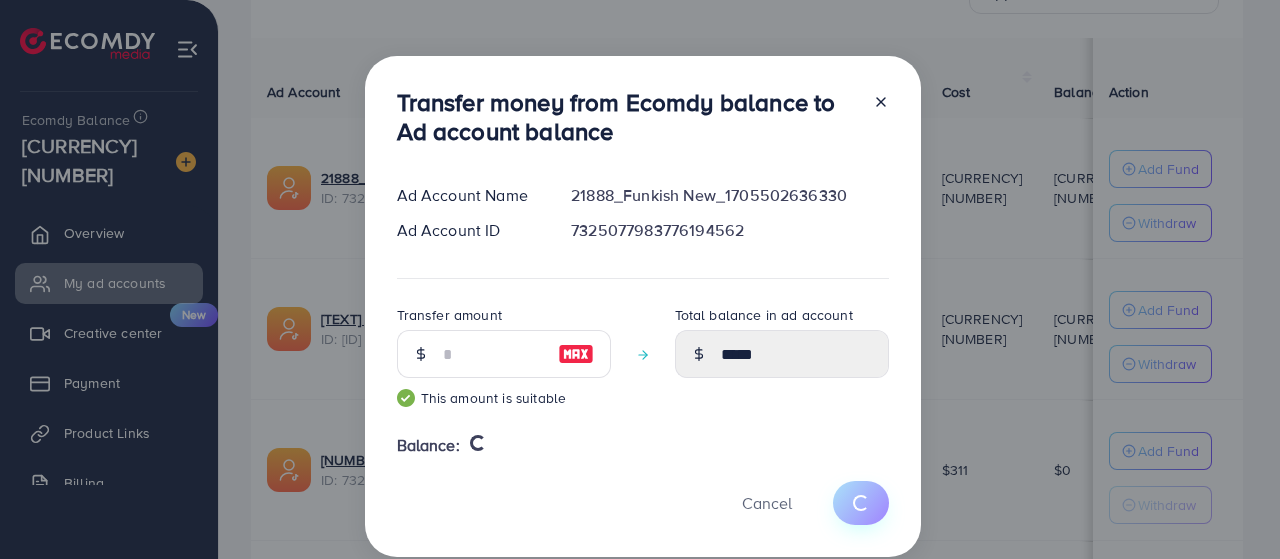type 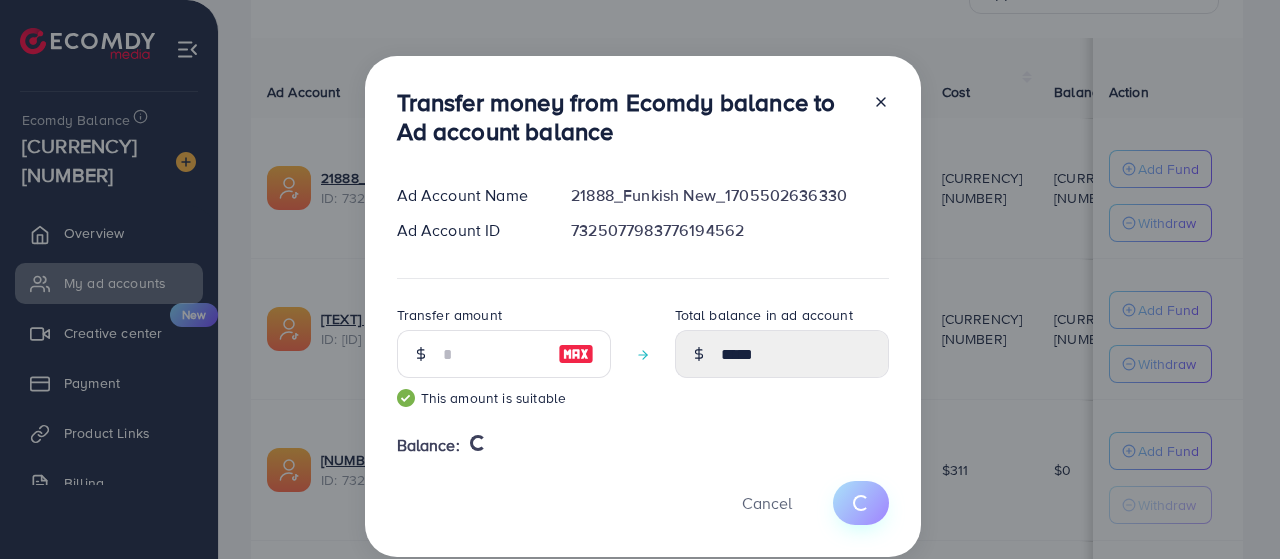 type on "****" 